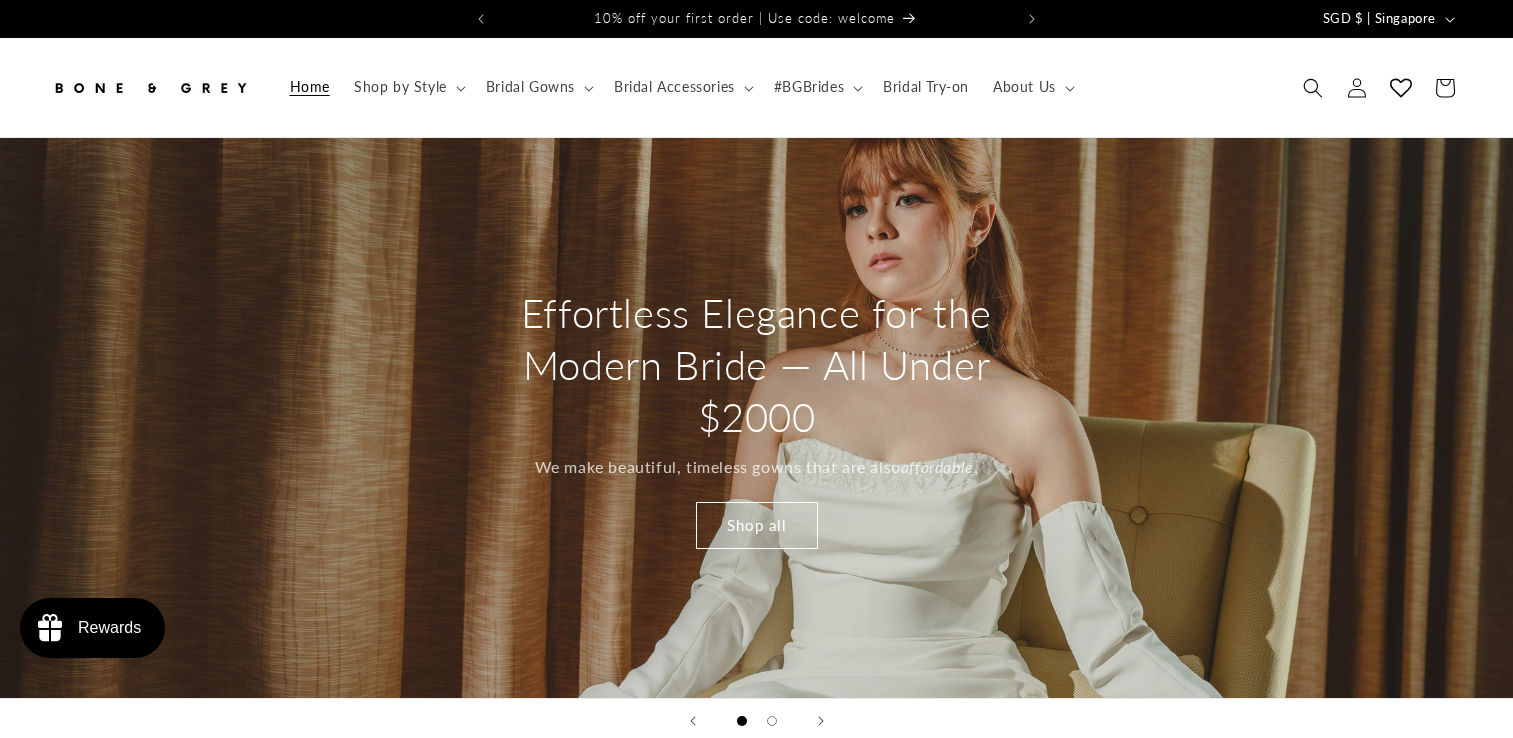 scroll, scrollTop: 0, scrollLeft: 0, axis: both 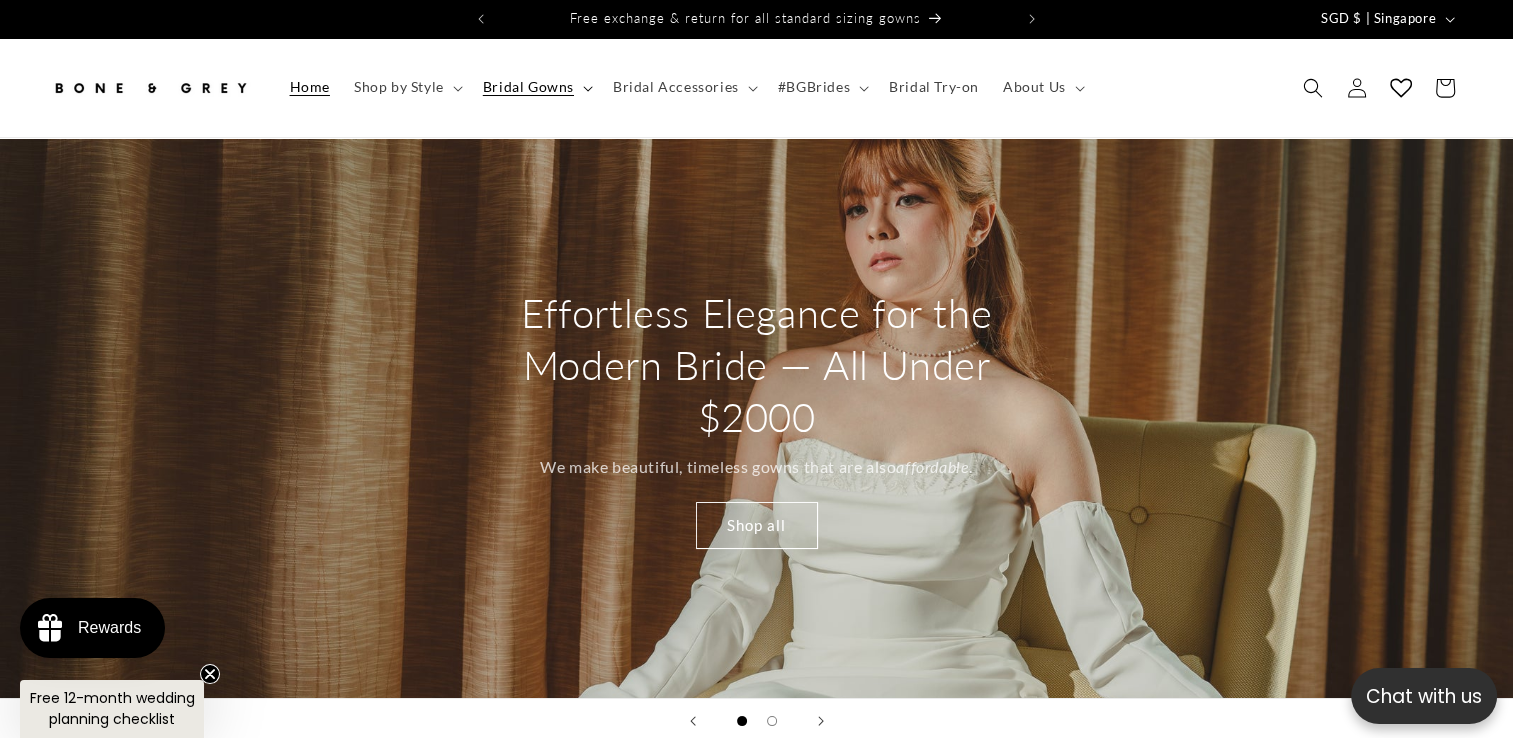 click on "Bridal Gowns" at bounding box center [528, 87] 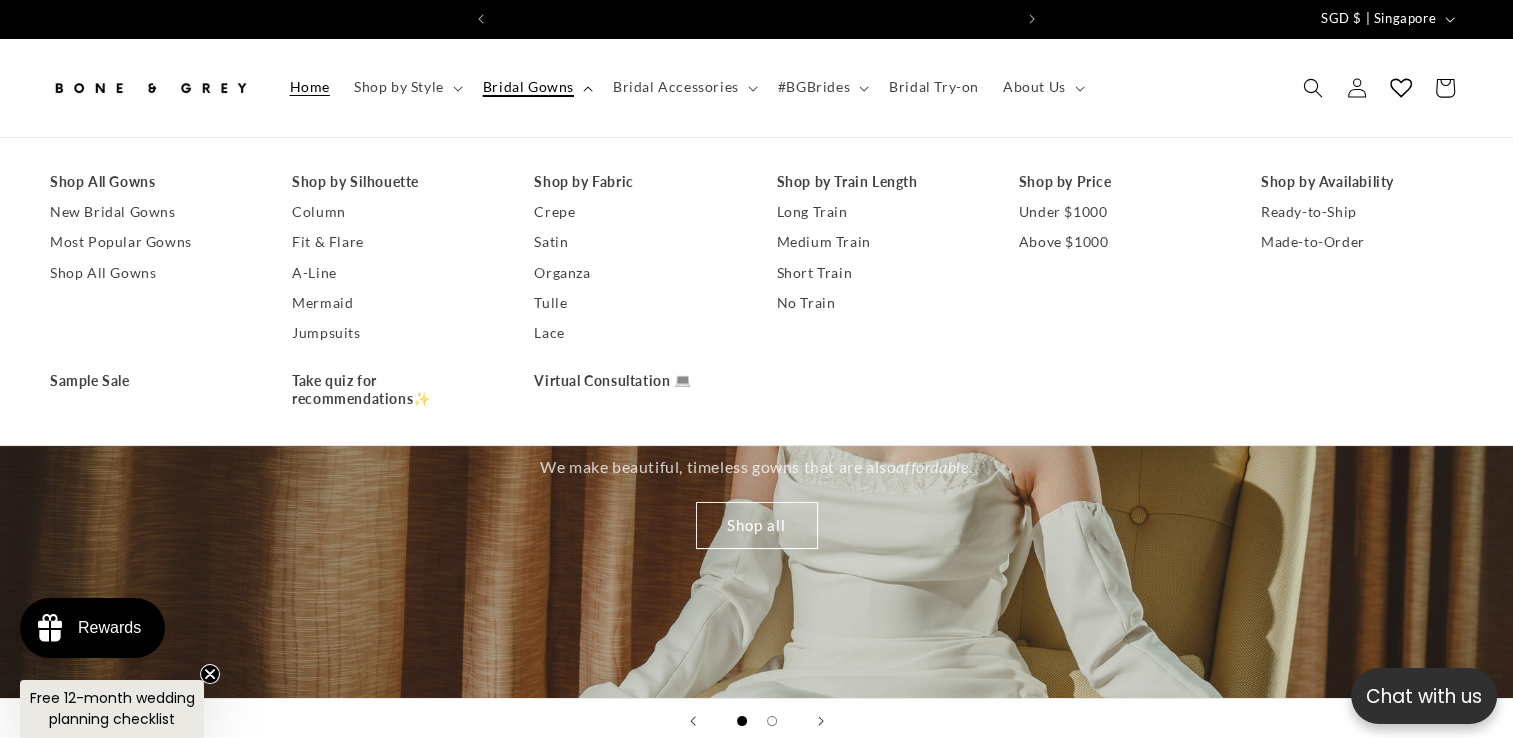 scroll, scrollTop: 0, scrollLeft: 1030, axis: horizontal 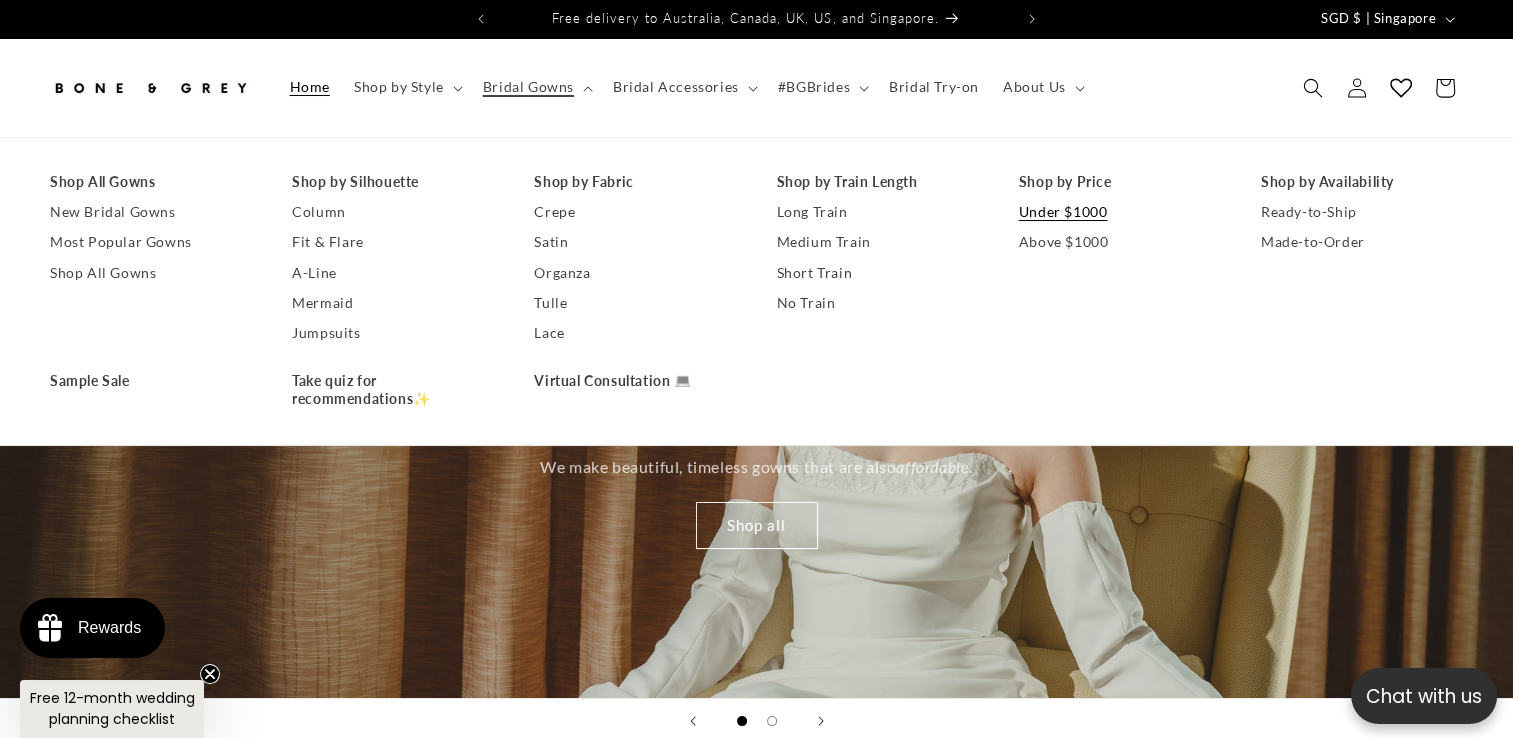 click on "Under $1000" at bounding box center (1120, 212) 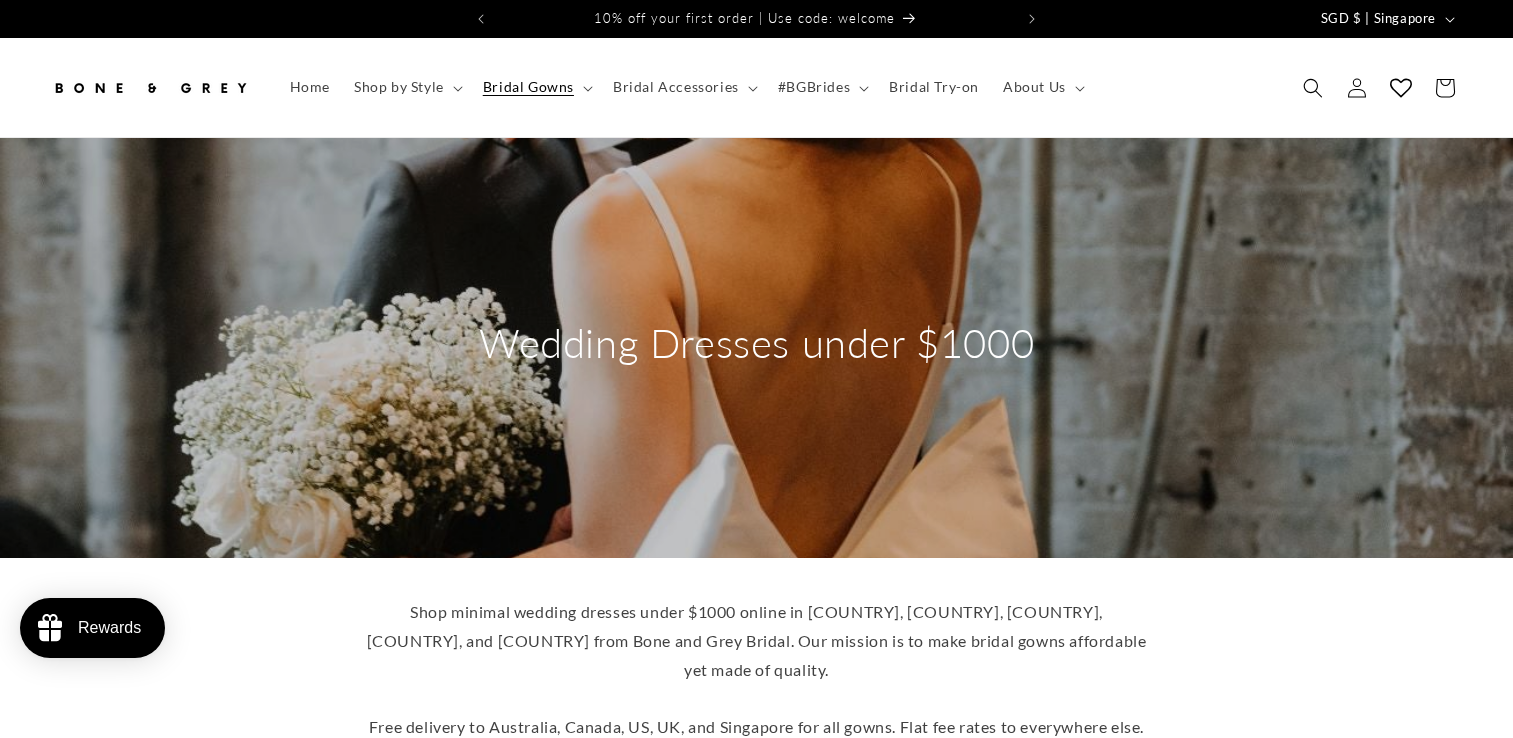 scroll, scrollTop: 0, scrollLeft: 0, axis: both 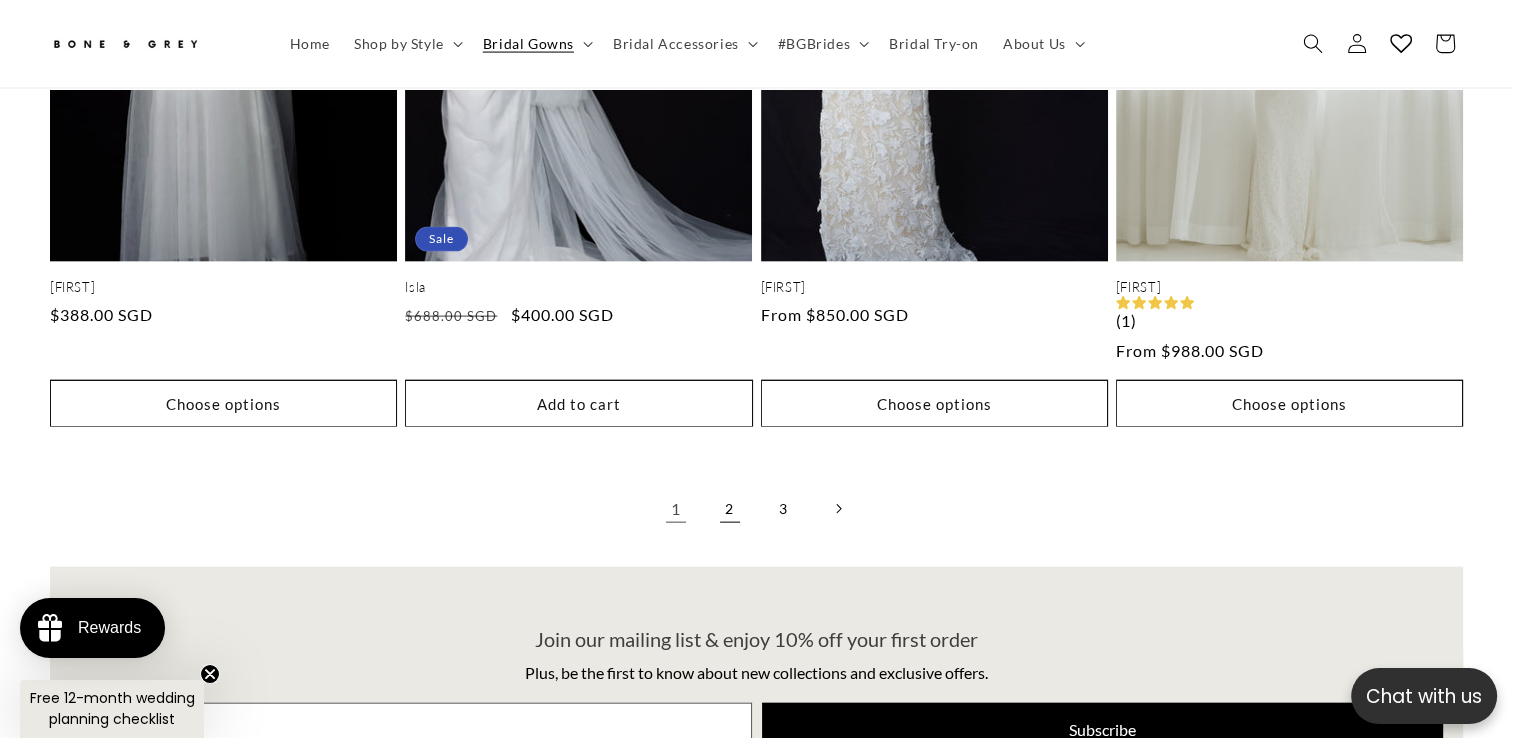 click on "2" at bounding box center [730, 509] 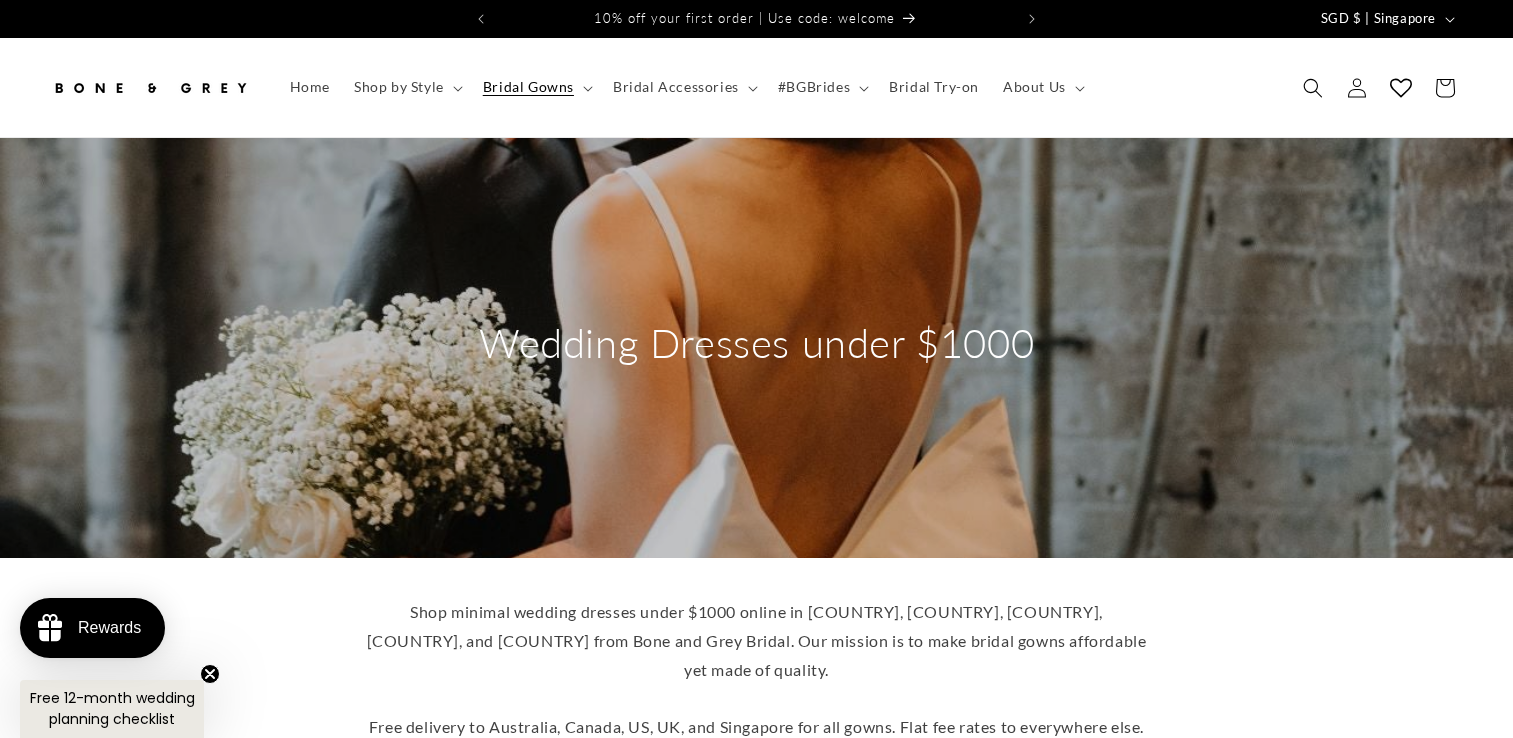 scroll, scrollTop: 0, scrollLeft: 0, axis: both 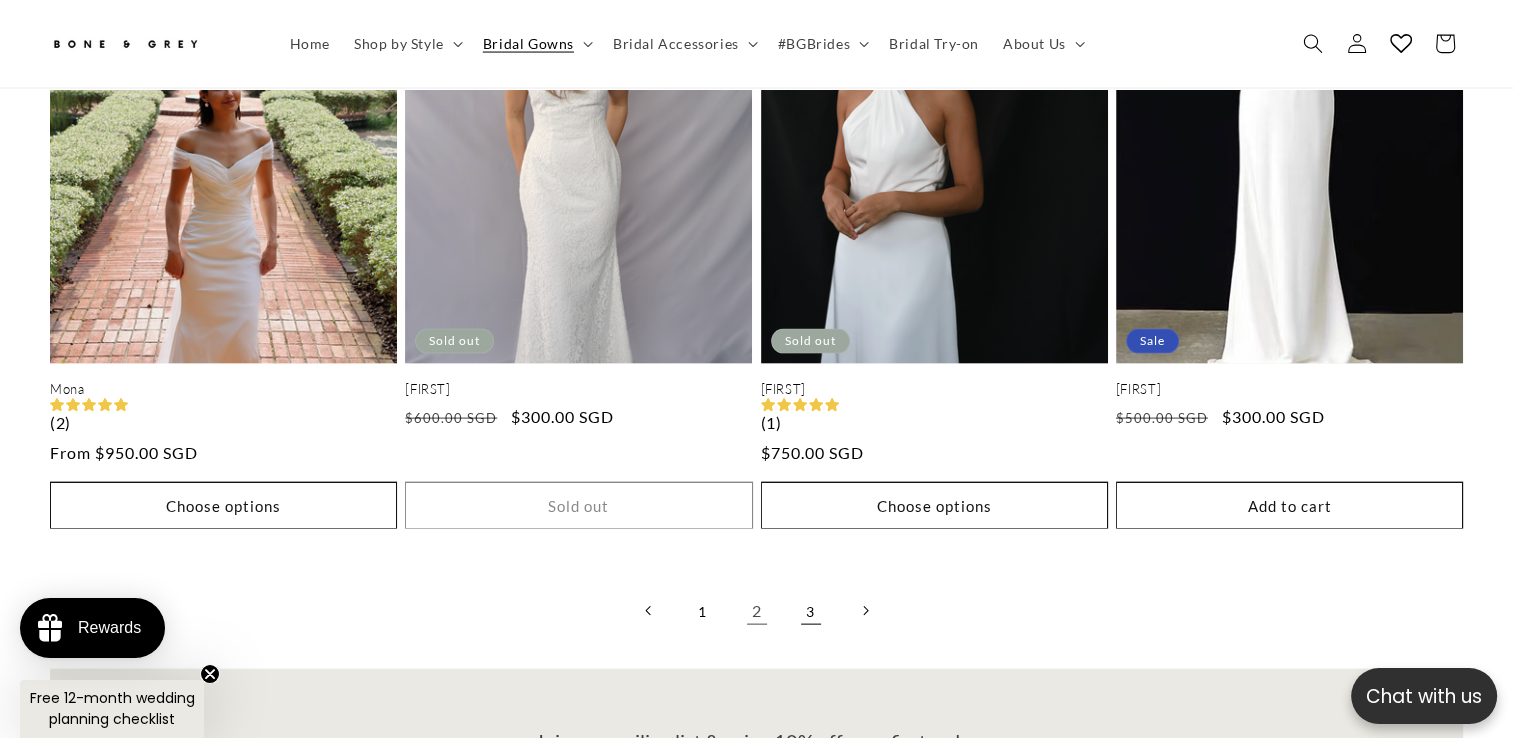 click on "3" at bounding box center [811, 611] 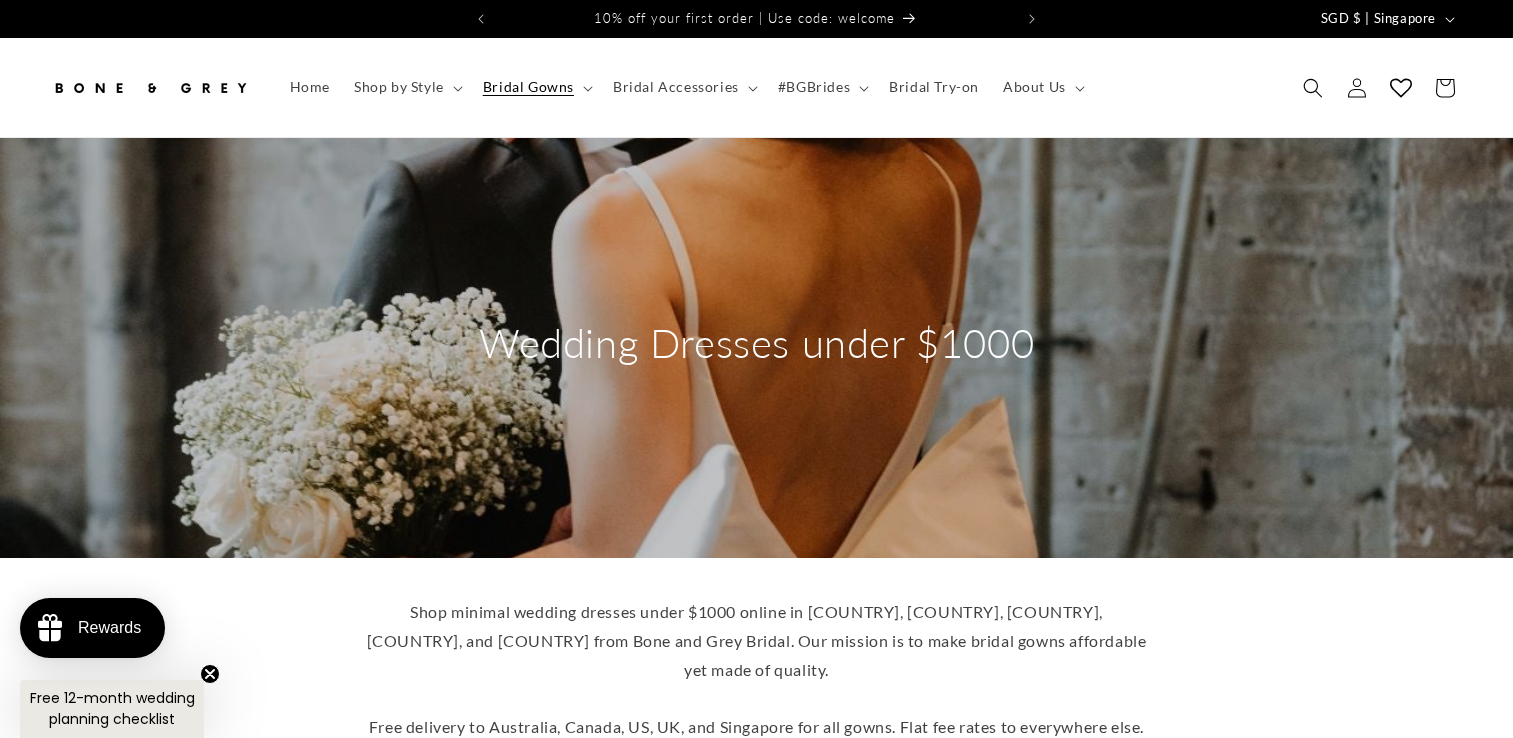 scroll, scrollTop: 0, scrollLeft: 0, axis: both 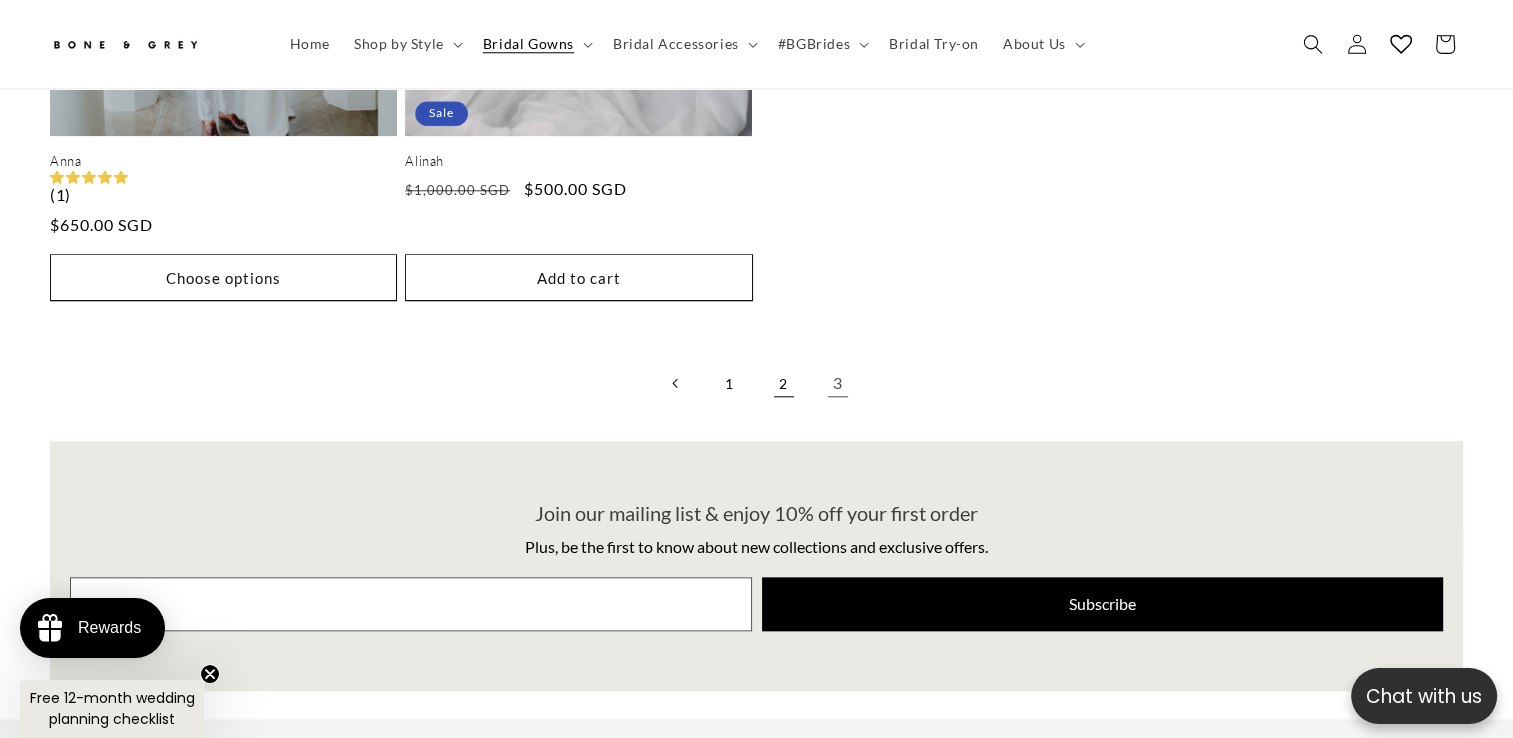 click on "2" at bounding box center [784, 383] 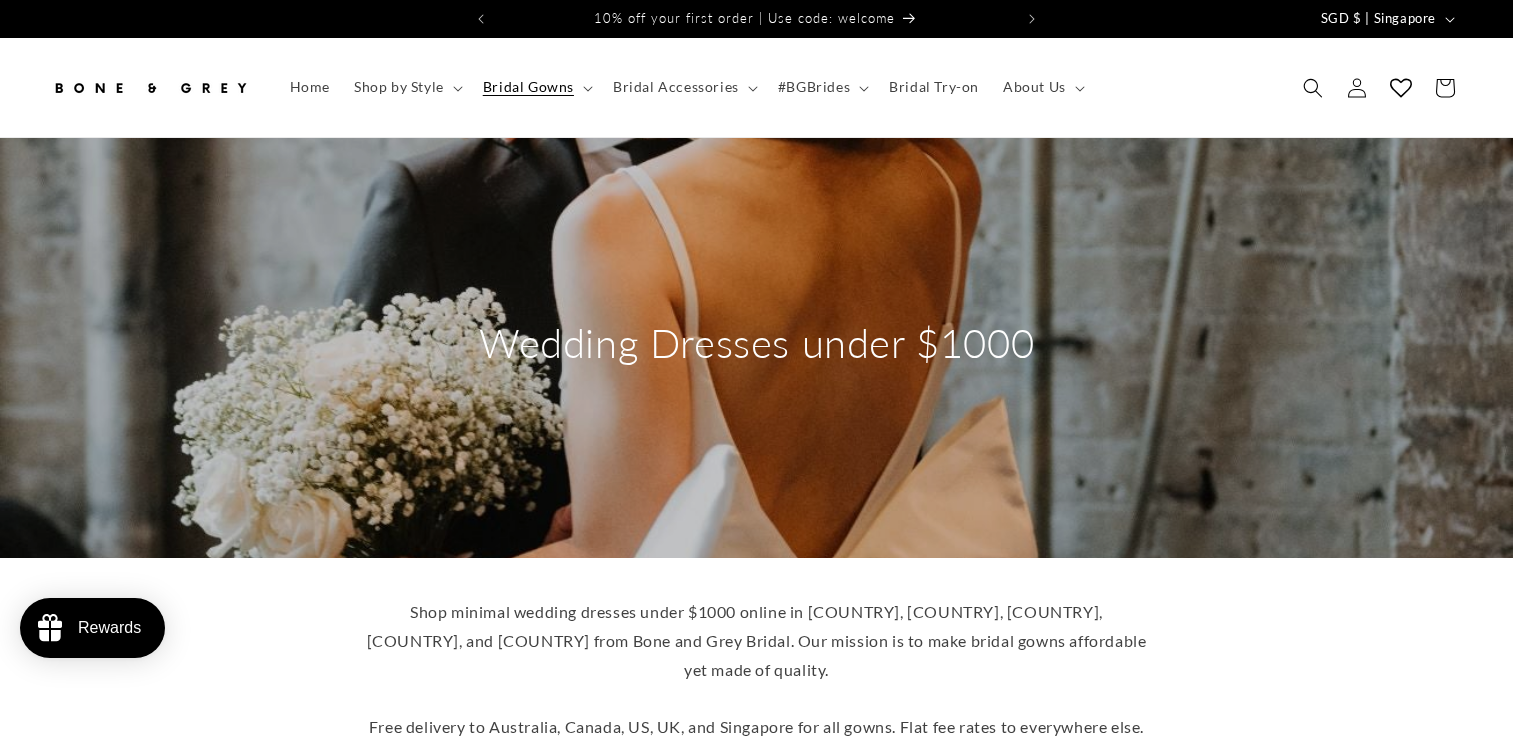 scroll, scrollTop: 0, scrollLeft: 0, axis: both 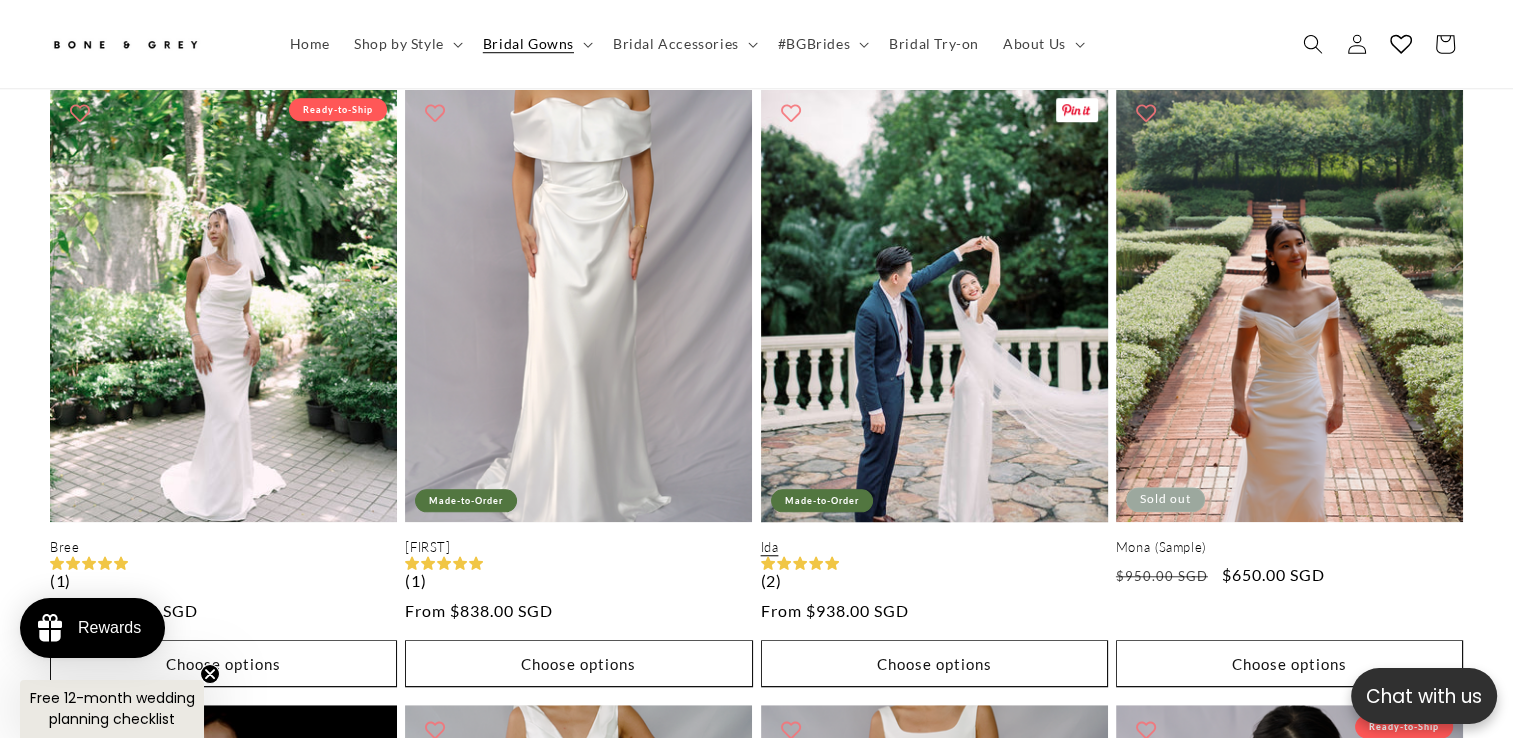 click on "Ida" at bounding box center (934, 547) 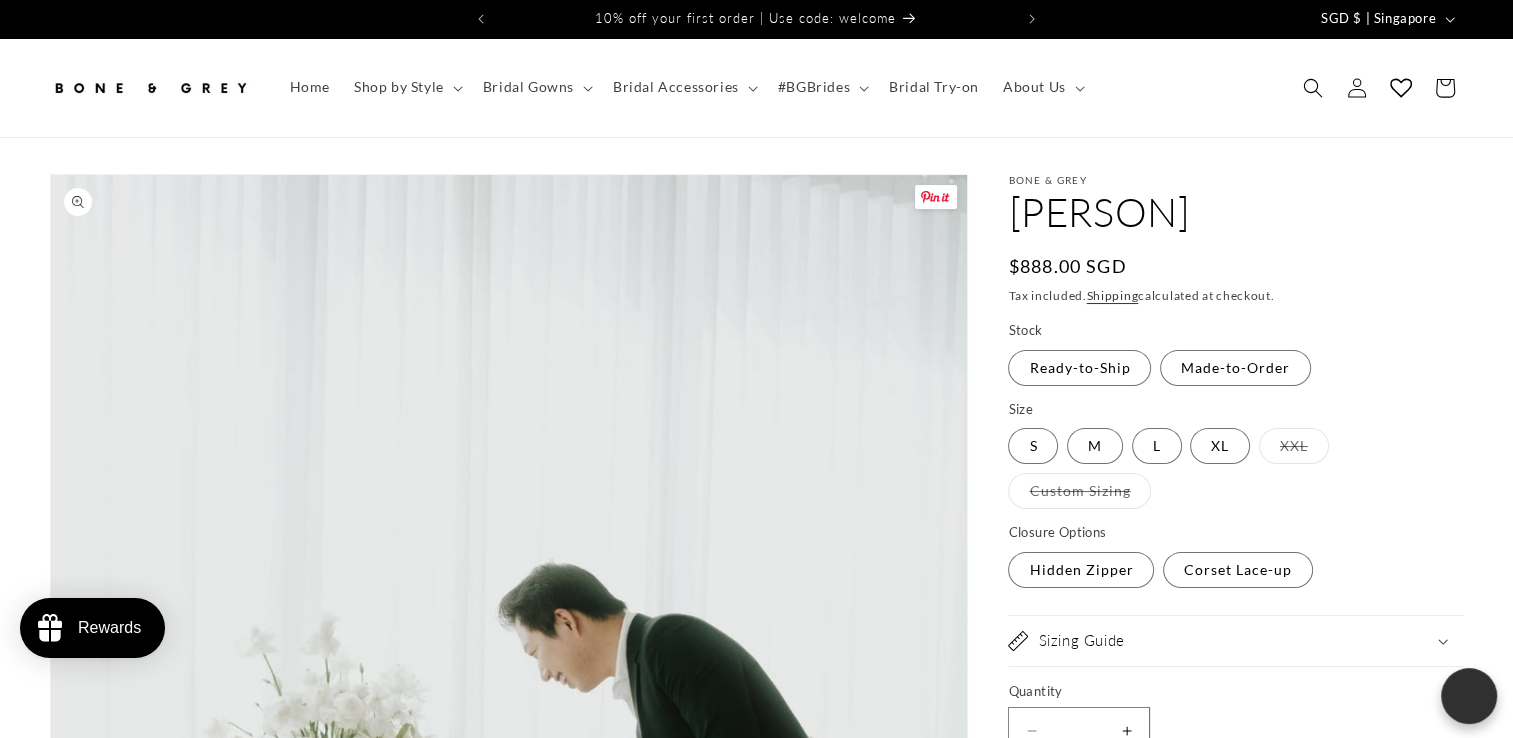 scroll, scrollTop: 292, scrollLeft: 0, axis: vertical 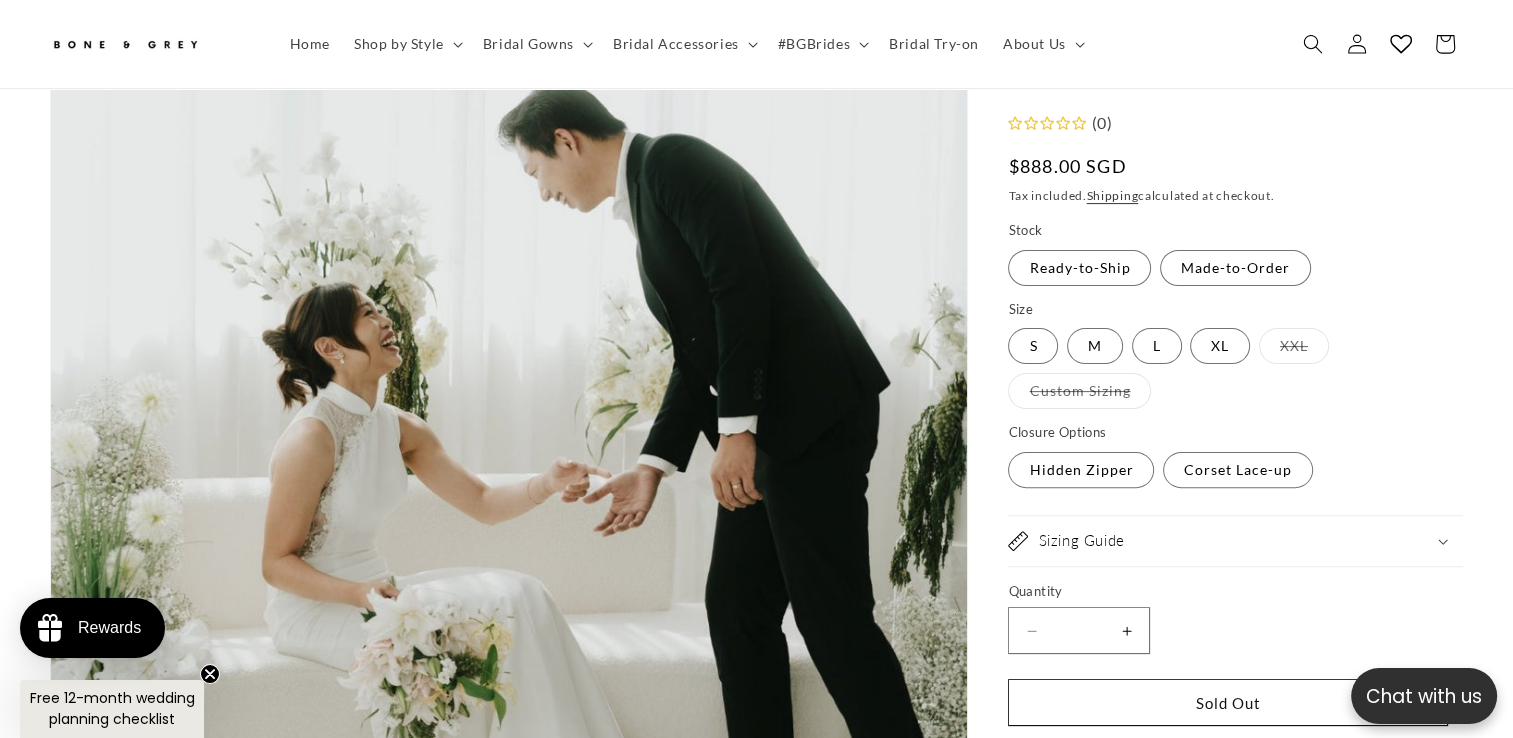 click on "Open media 1 in modal" at bounding box center [51, 1070] 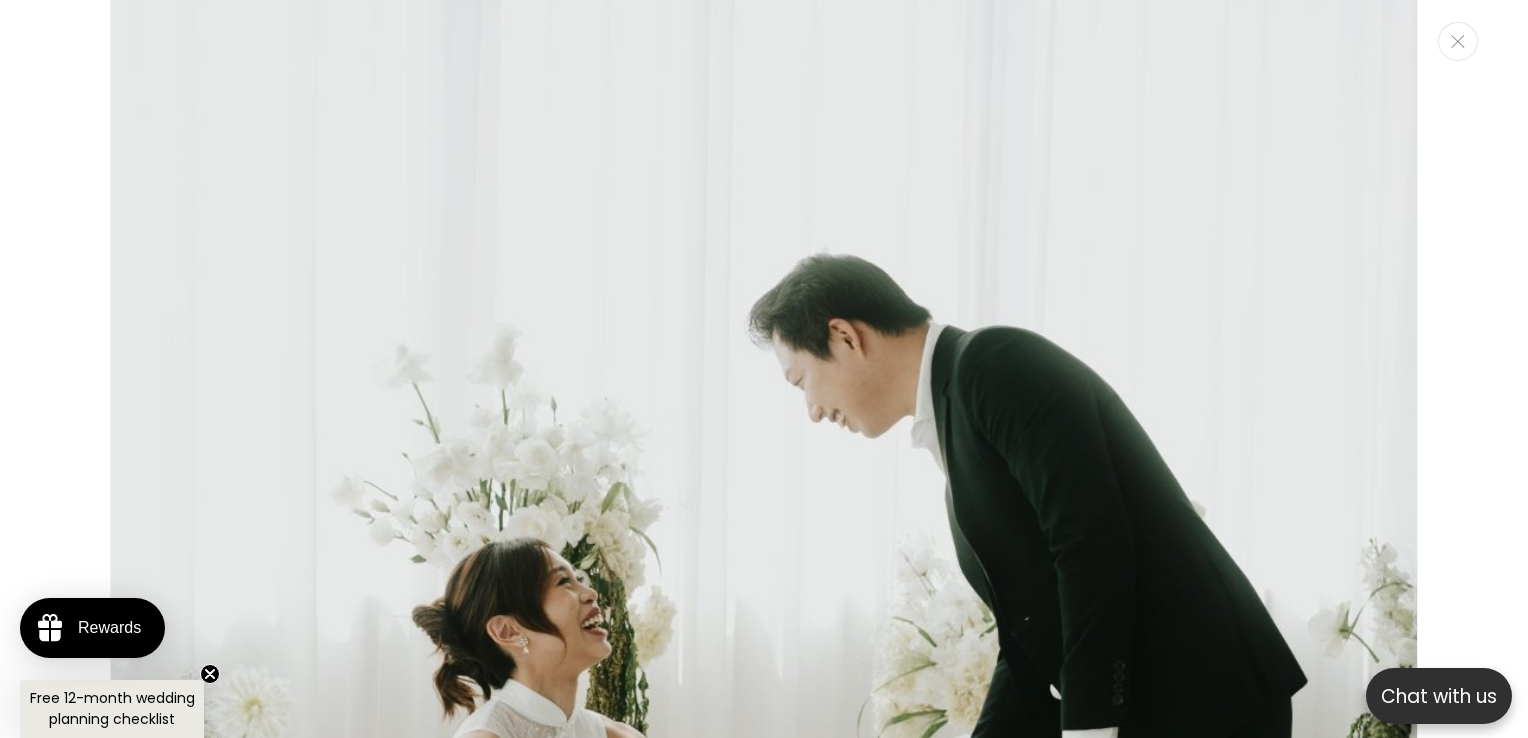 scroll, scrollTop: 495, scrollLeft: 0, axis: vertical 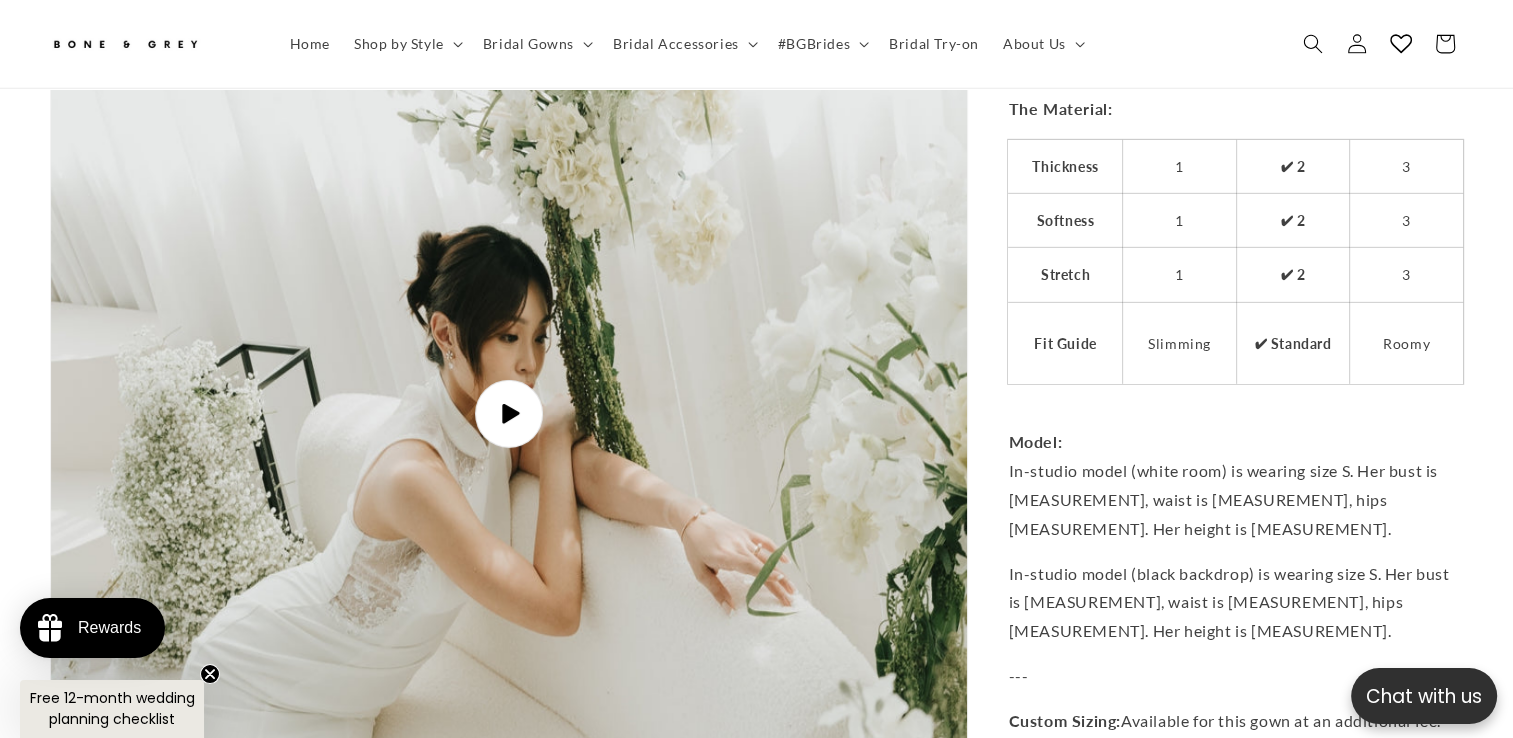 click on "Play video" at bounding box center [509, 413] 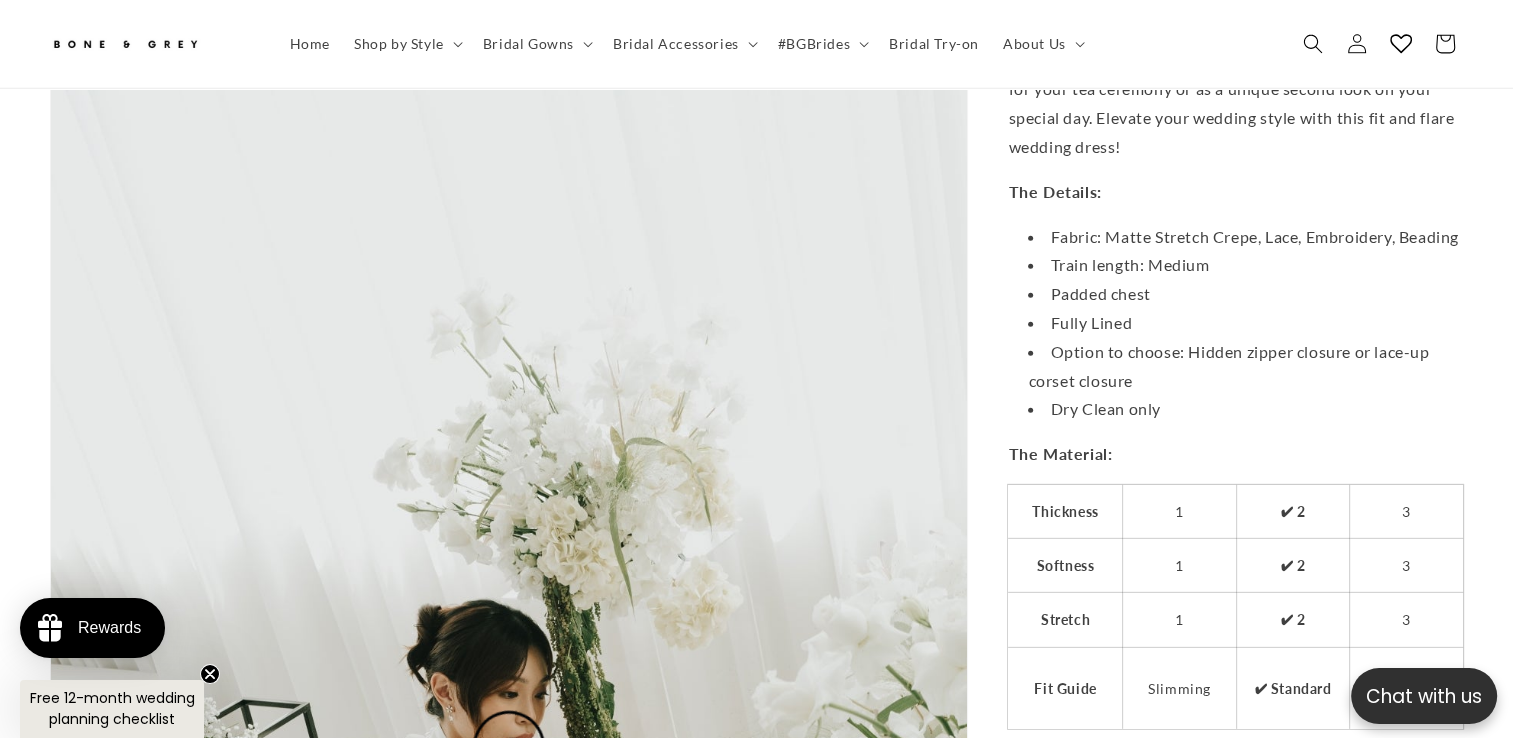 scroll, scrollTop: 5908, scrollLeft: 0, axis: vertical 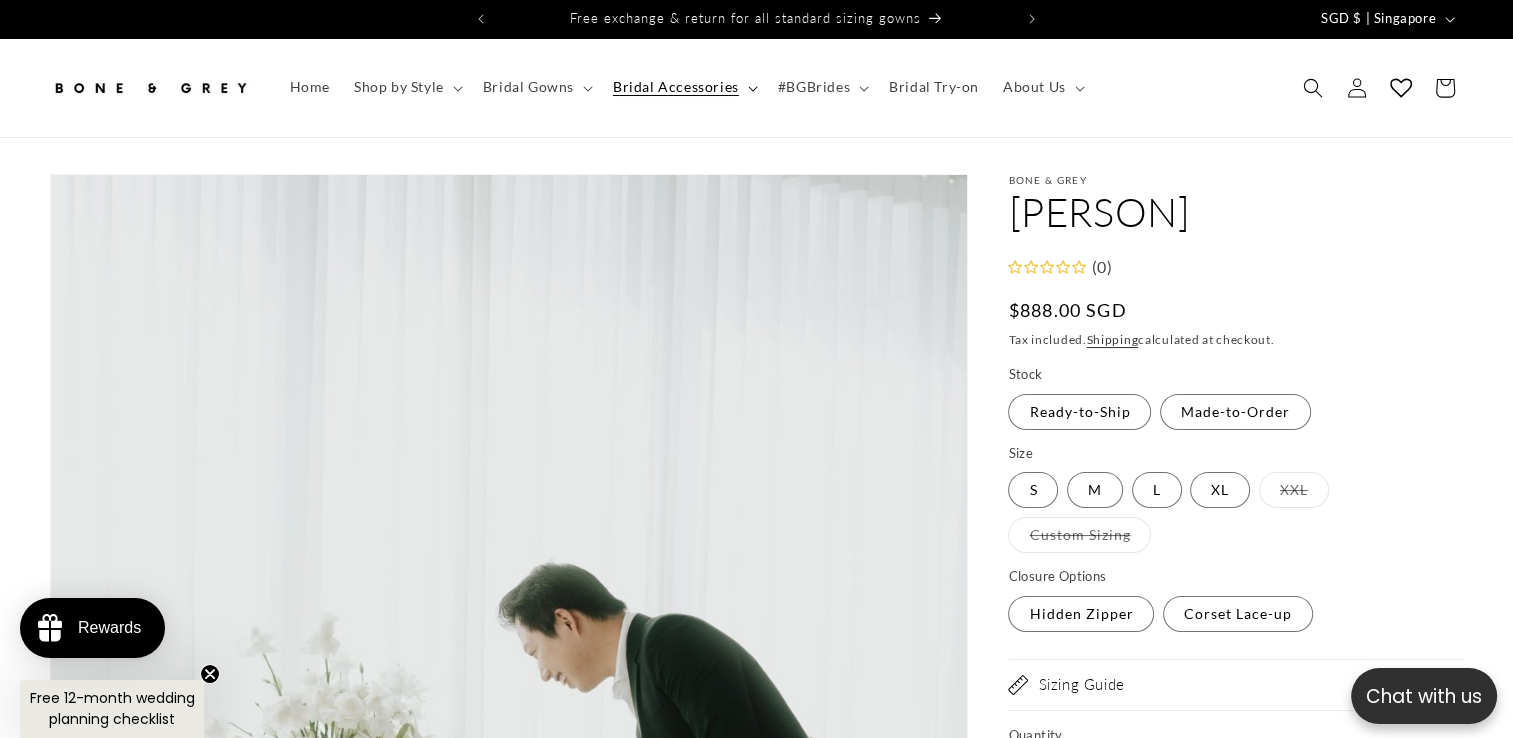 click on "Bridal Accessories" at bounding box center [676, 87] 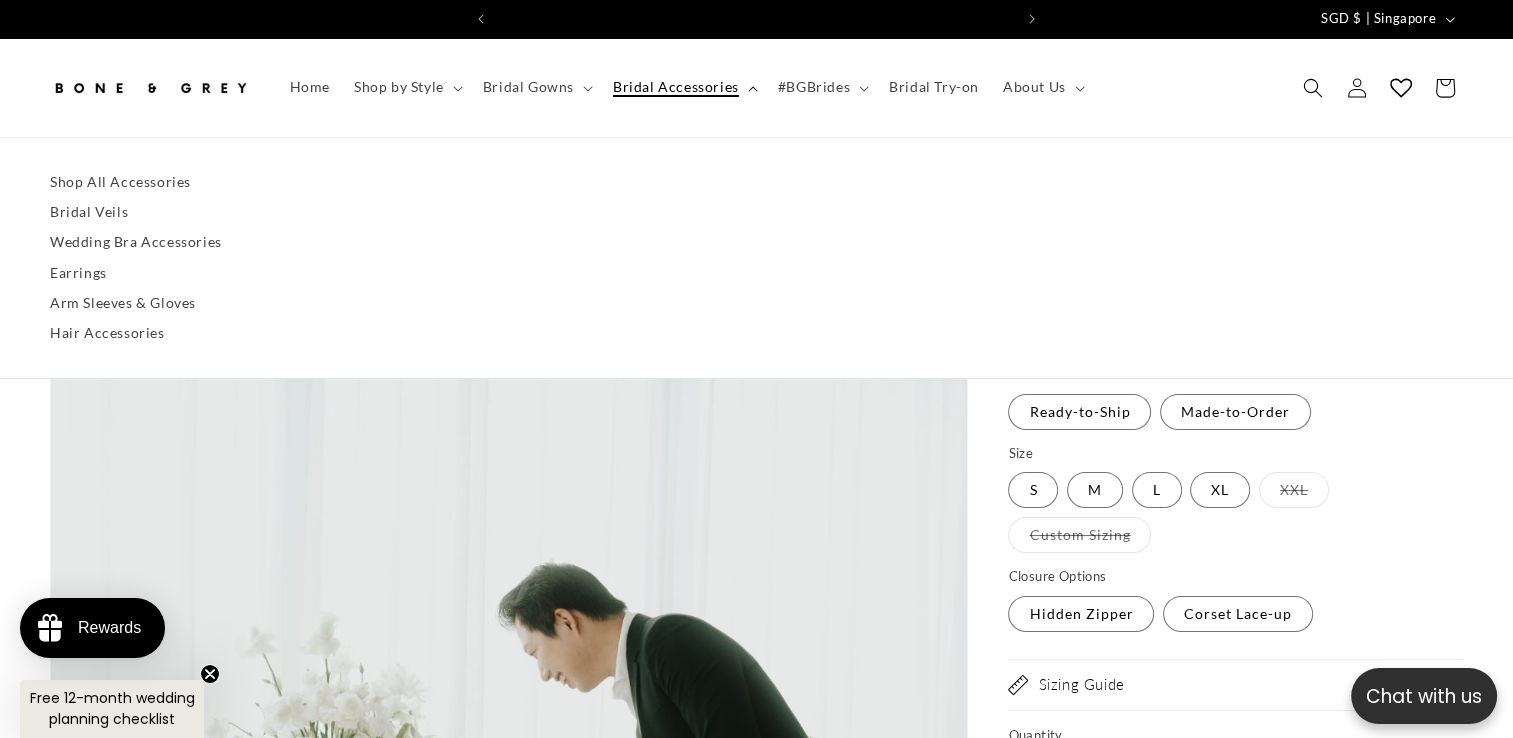 scroll, scrollTop: 0, scrollLeft: 1030, axis: horizontal 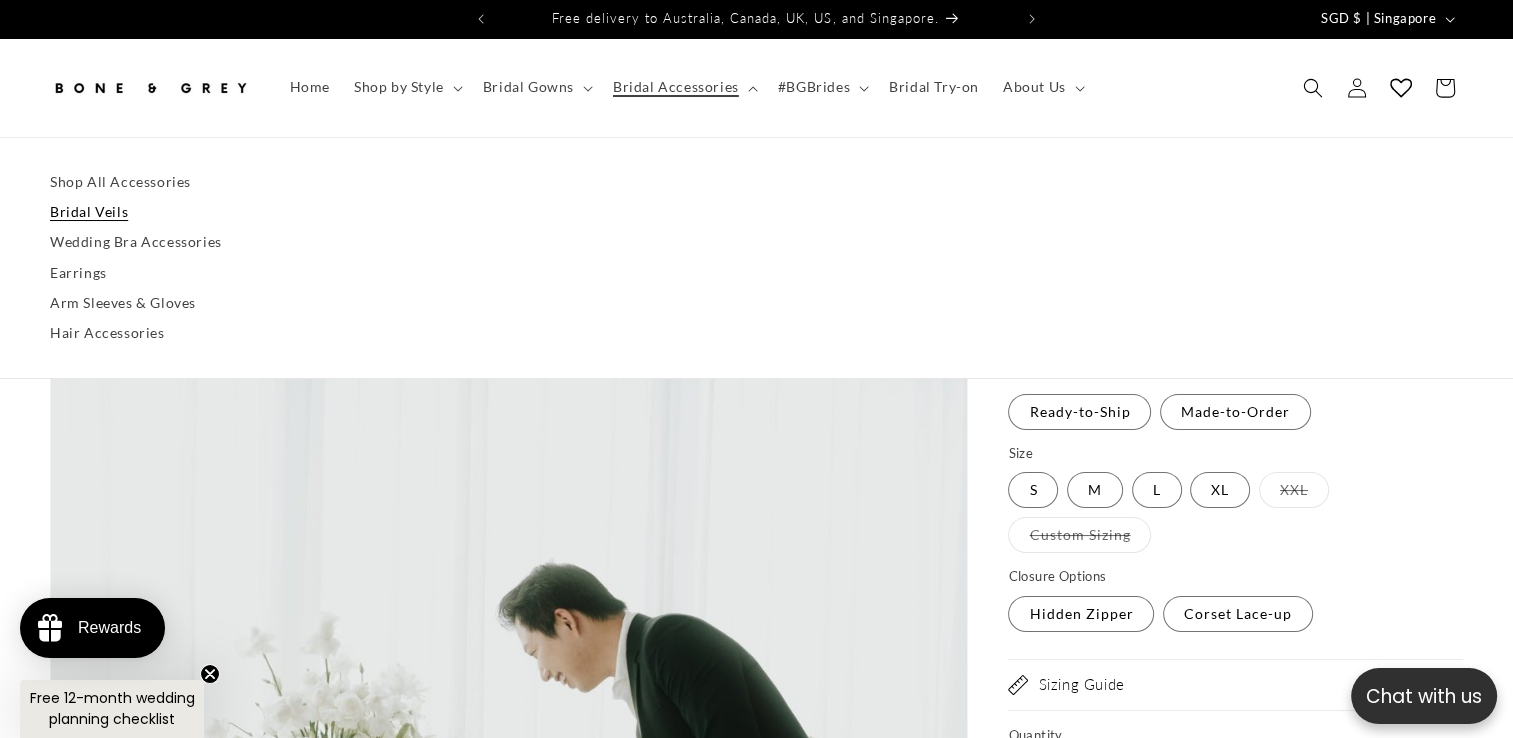 click on "Bridal Veils" at bounding box center (756, 212) 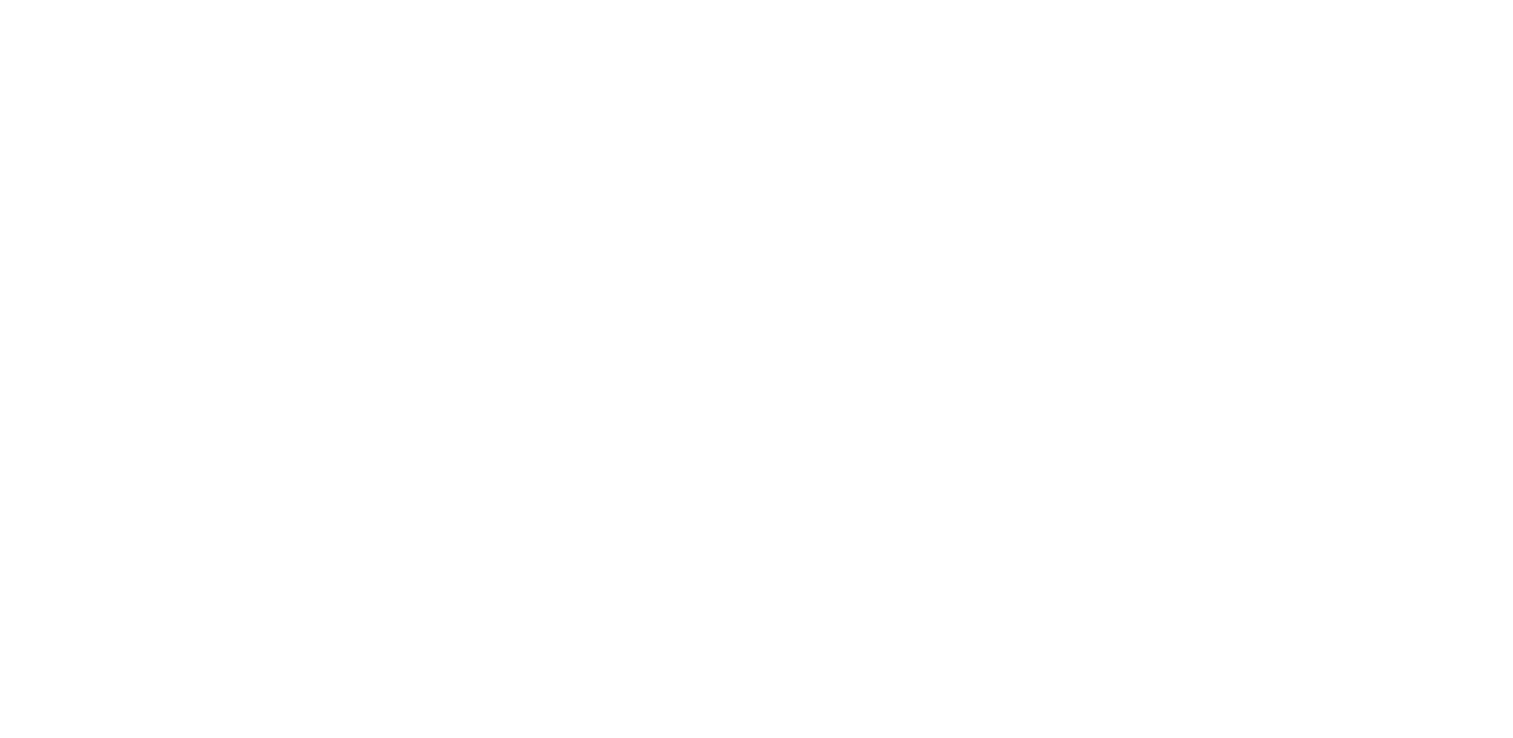 scroll, scrollTop: 0, scrollLeft: 0, axis: both 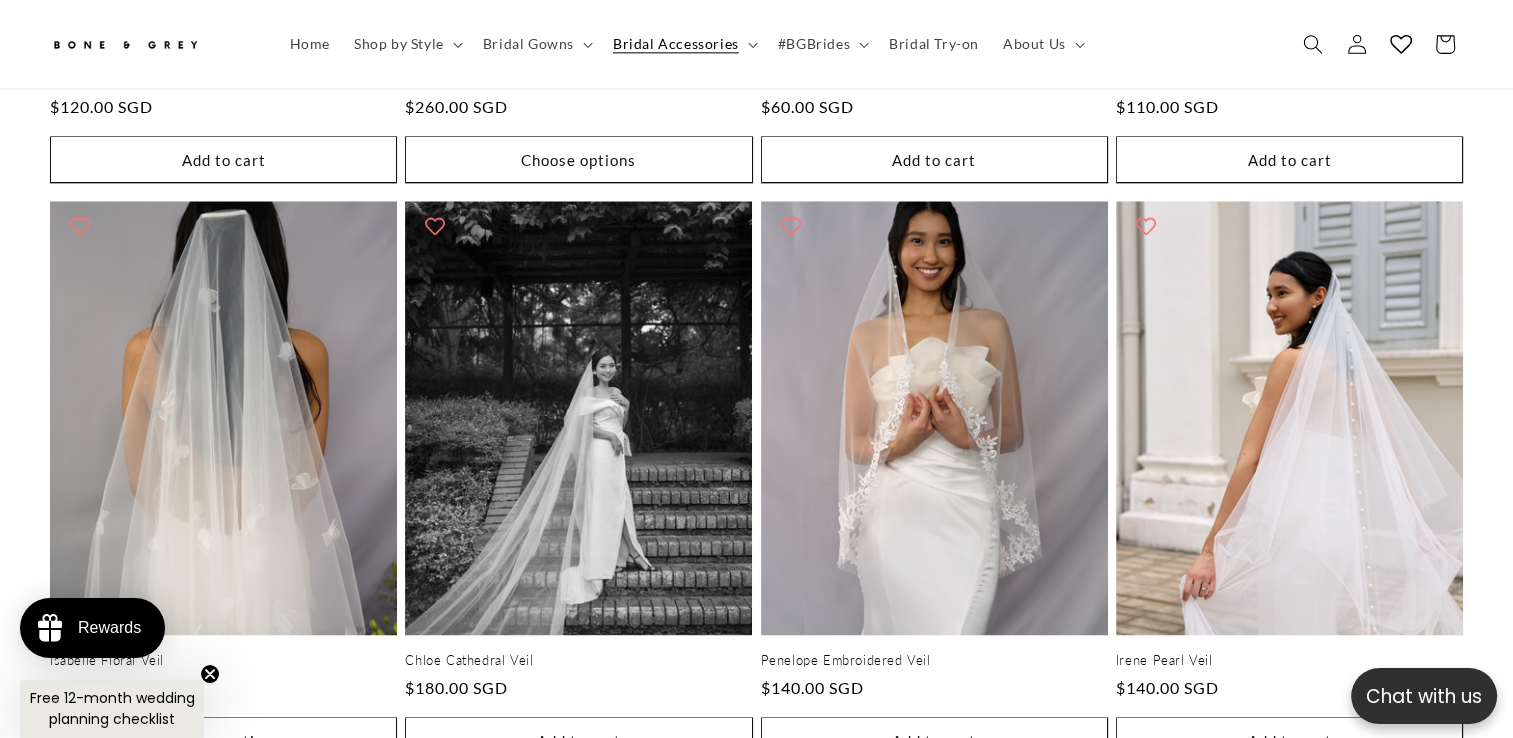 click on "Iris Tulle Veil
Iris Tulle Veil
(1)
Regular price
From $[PRICE] [CURRENCY]
Regular price
Sale price
From $[PRICE] [CURRENCY]
Unit price
/
per
Choose options" at bounding box center [756, -93] 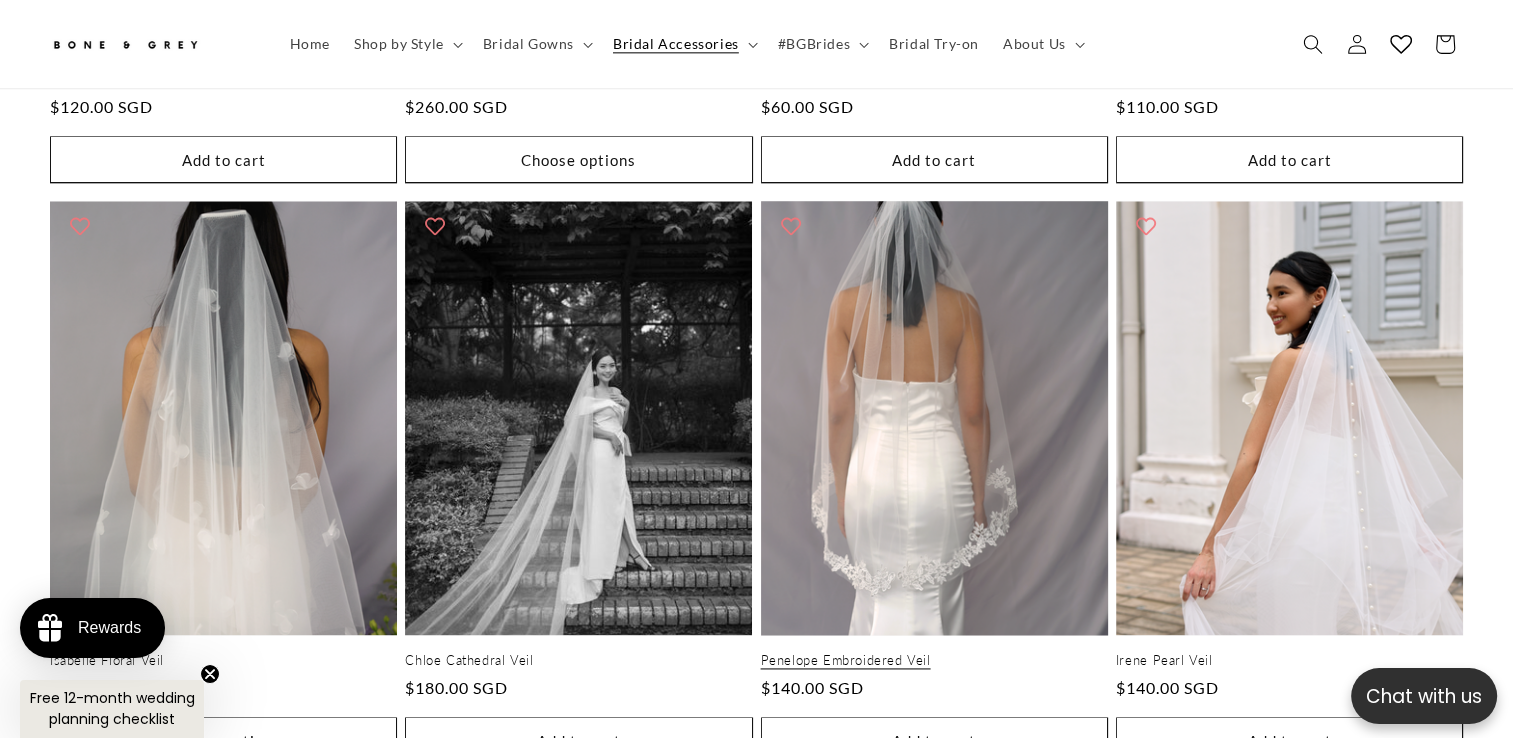 scroll, scrollTop: 0, scrollLeft: 1030, axis: horizontal 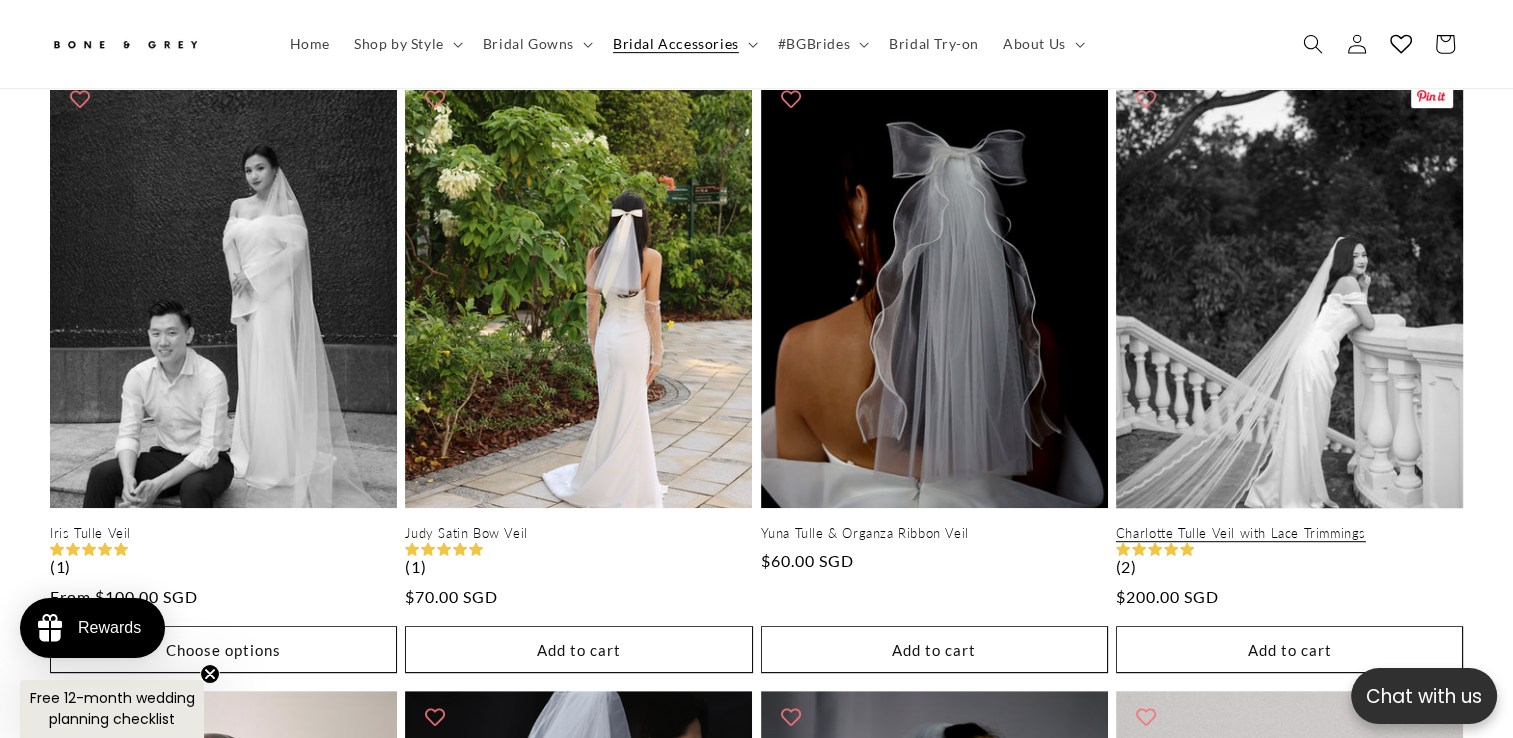 click on "Charlotte Tulle Veil with Lace Trimmings" at bounding box center (1289, 533) 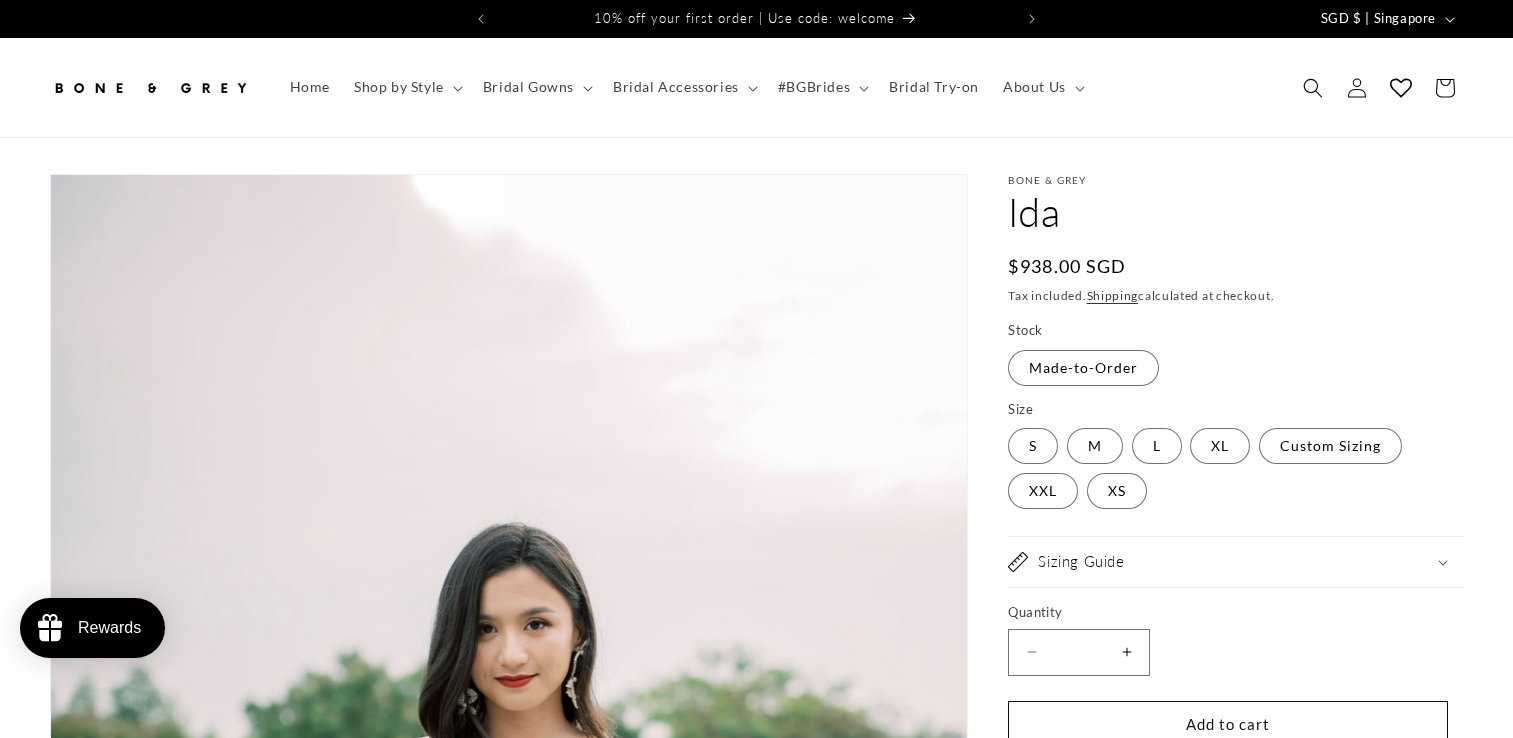 scroll, scrollTop: 0, scrollLeft: 0, axis: both 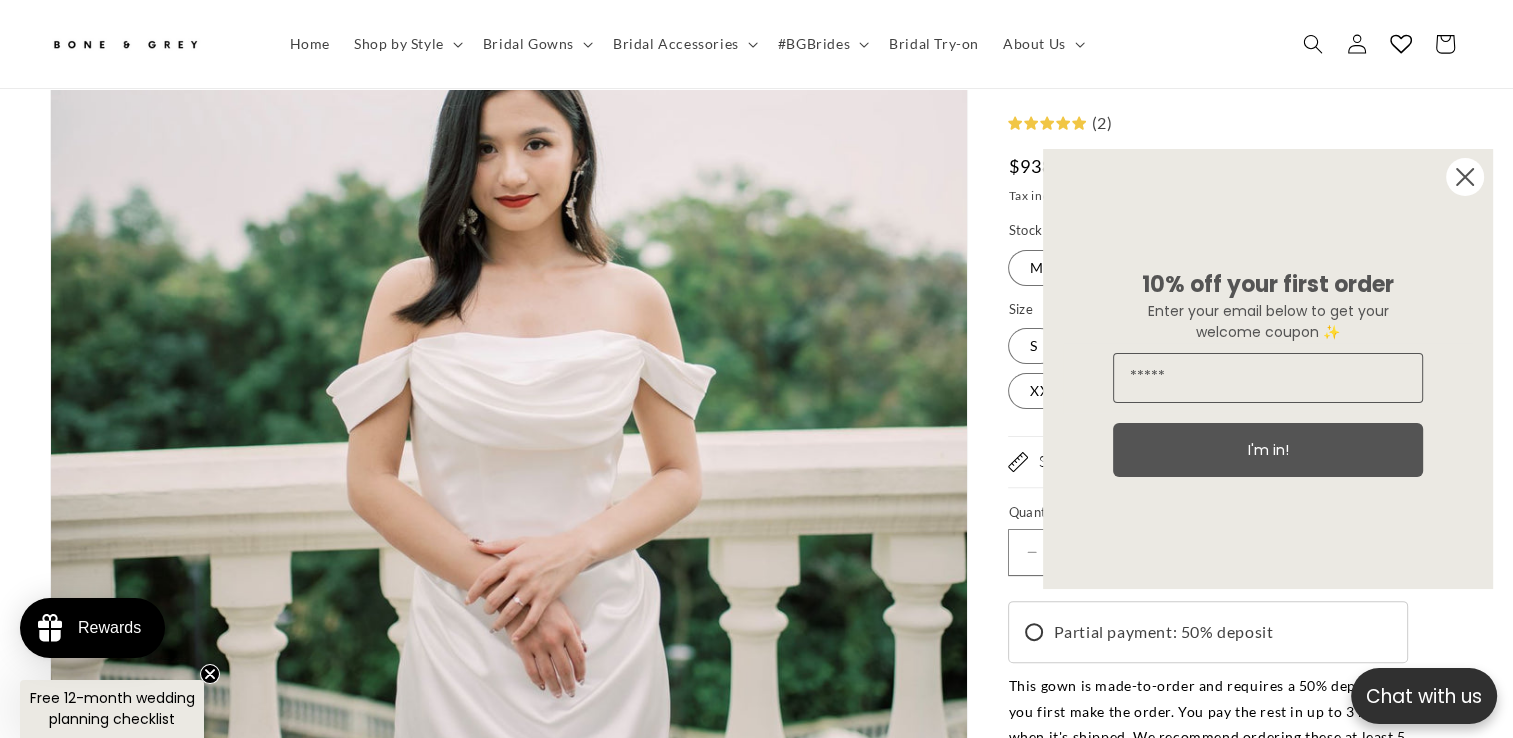 click 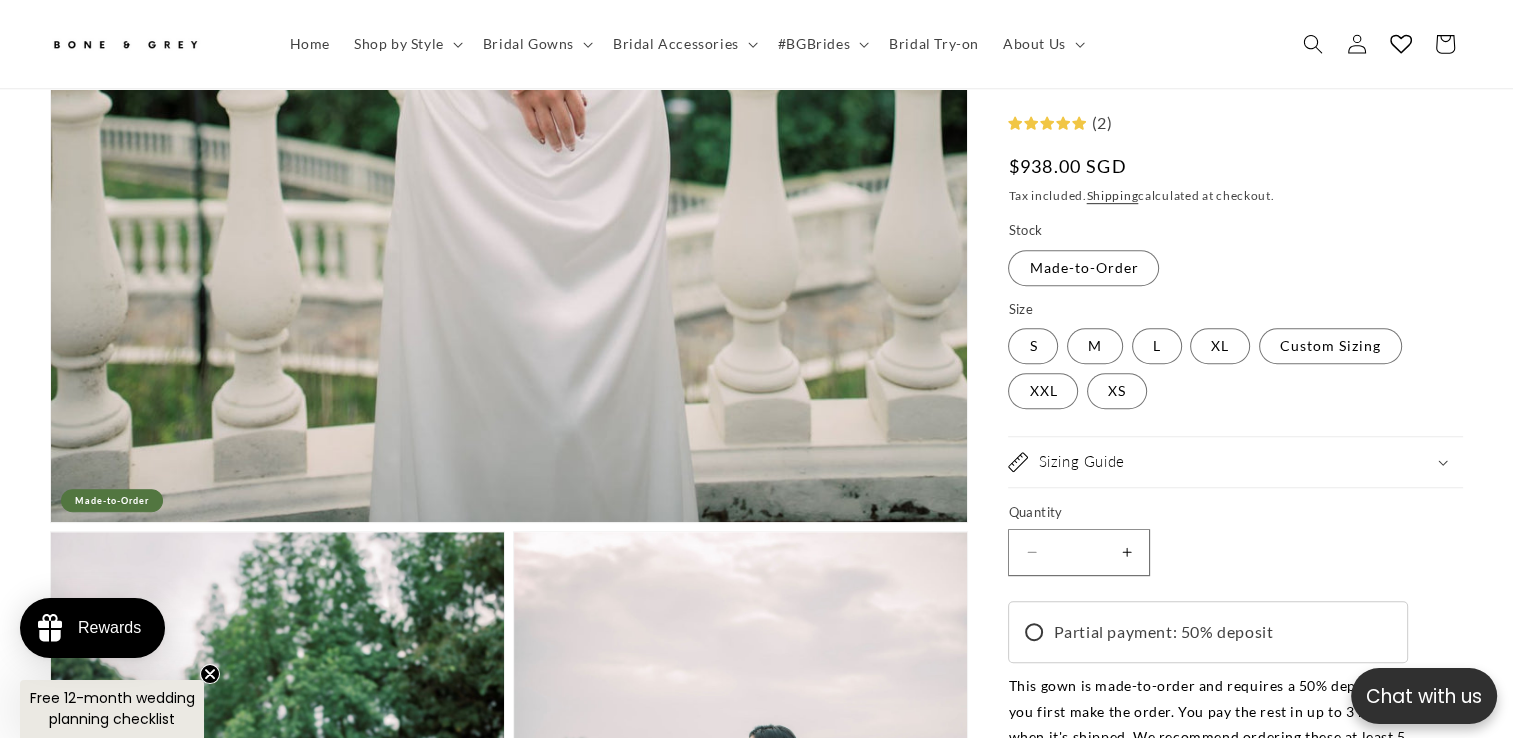 scroll, scrollTop: 1089, scrollLeft: 0, axis: vertical 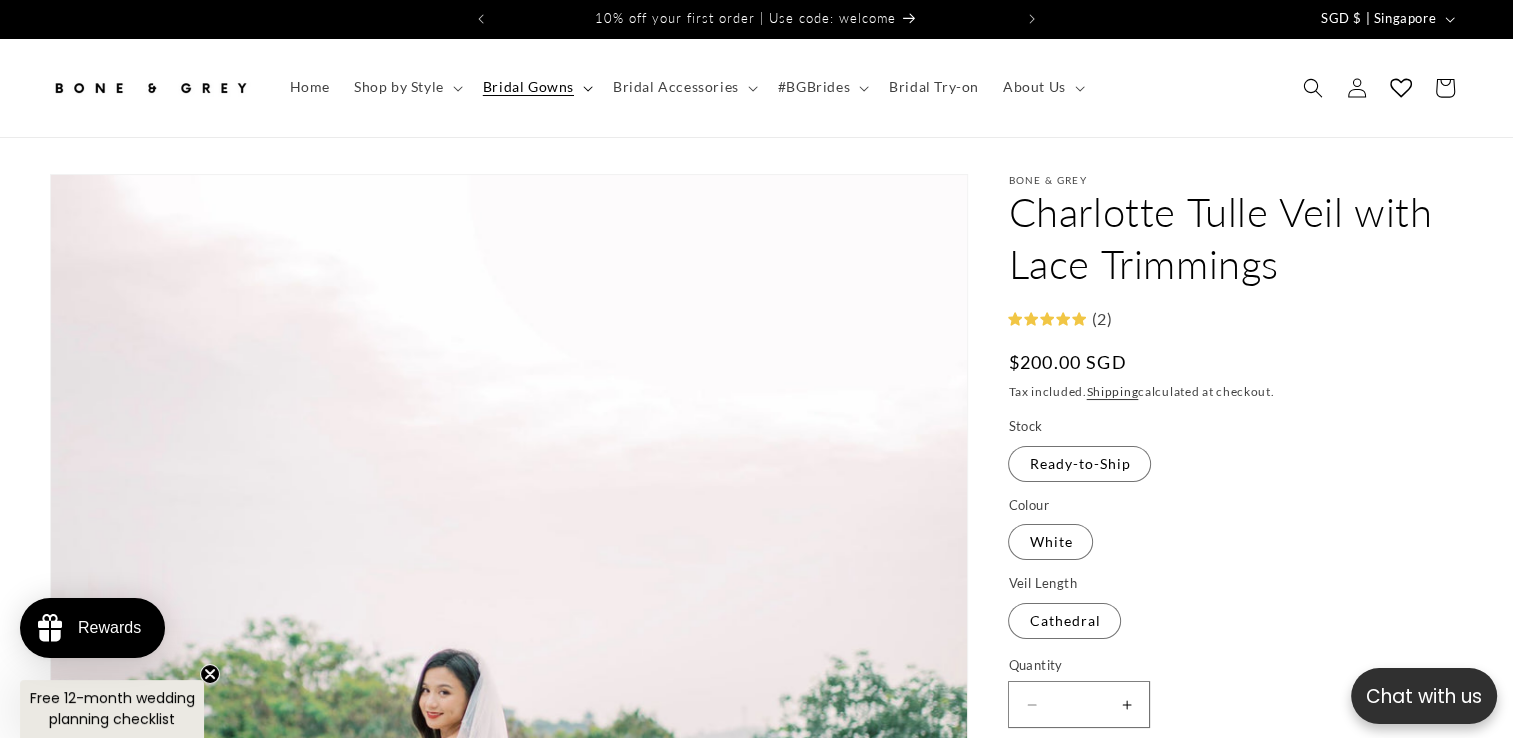 click on "Bridal Gowns" at bounding box center [528, 87] 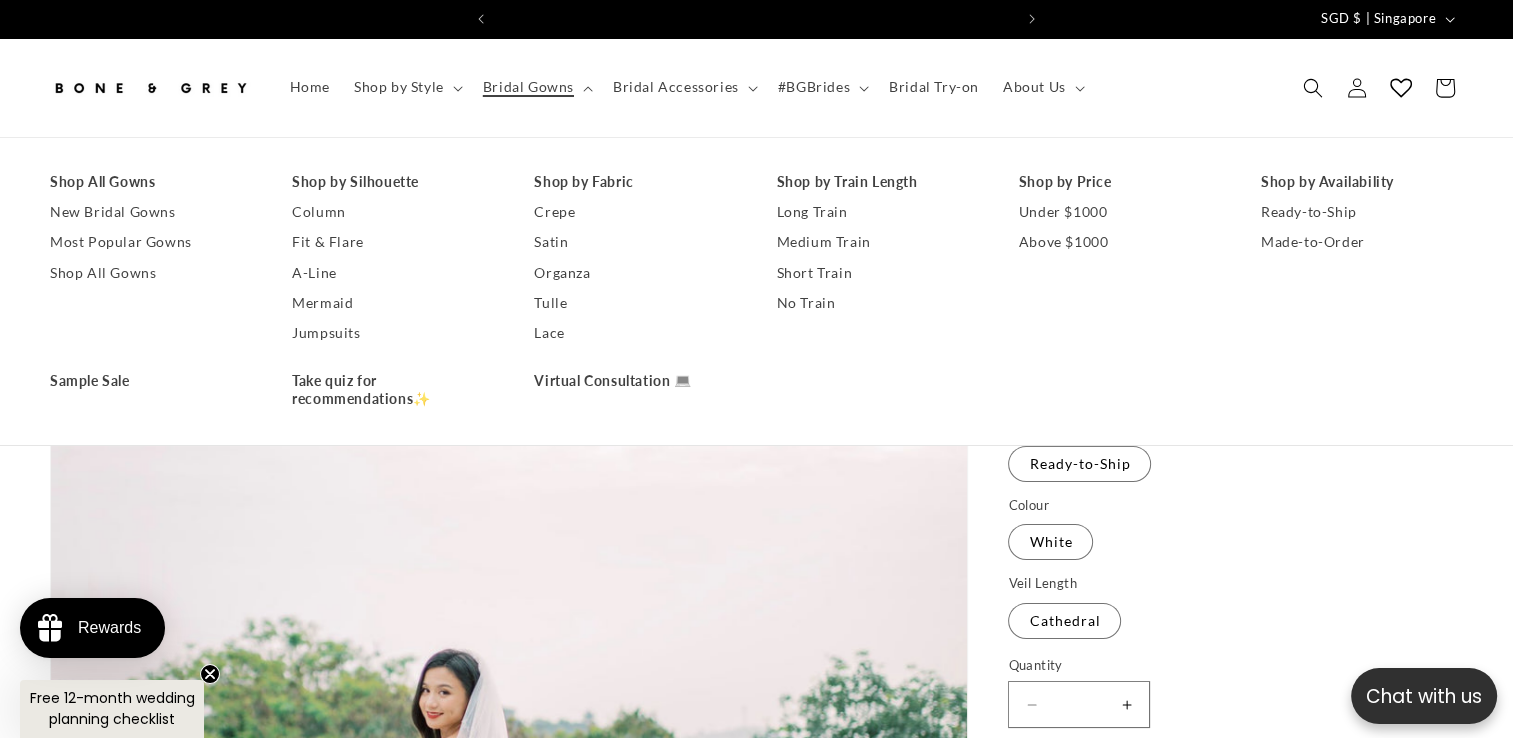 scroll, scrollTop: 0, scrollLeft: 515, axis: horizontal 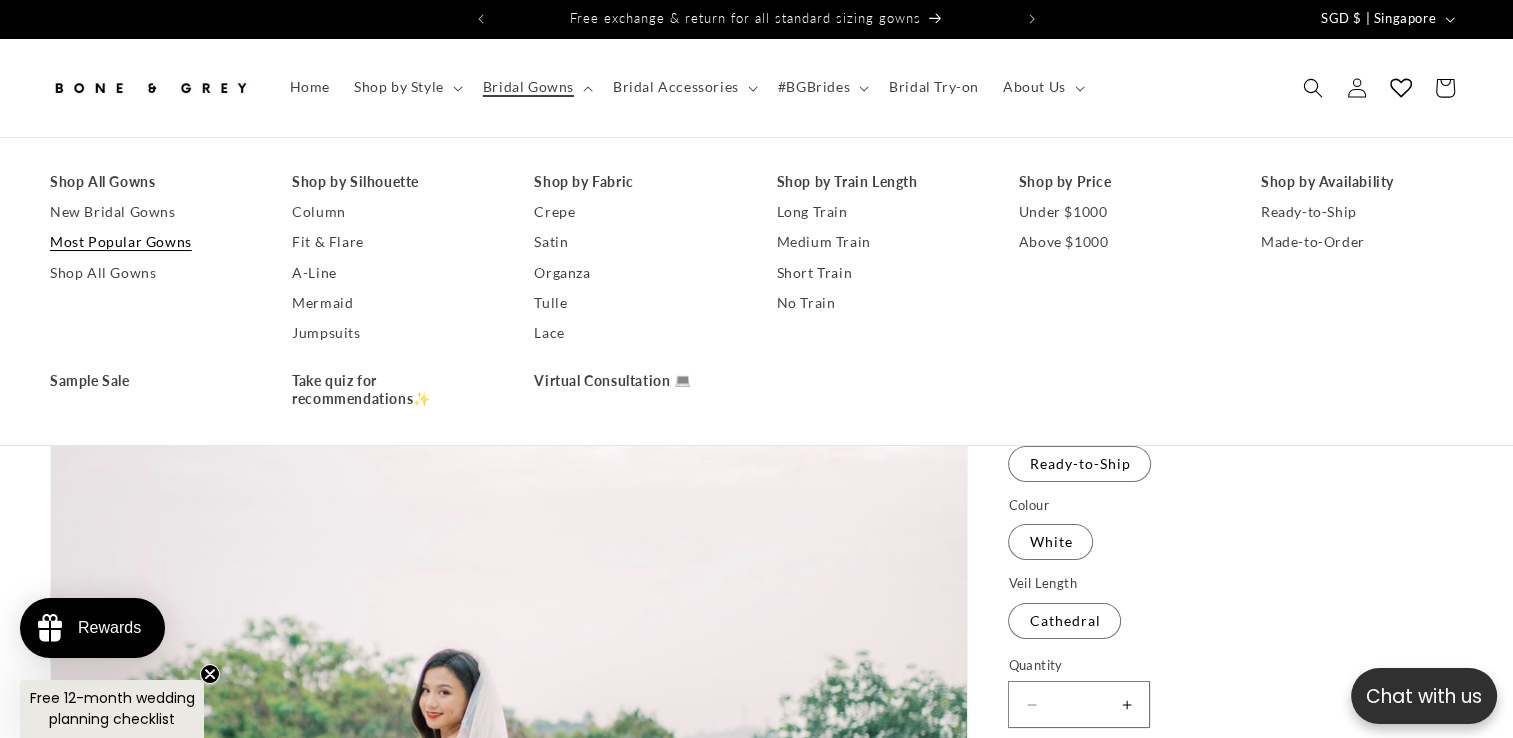 click on "Most Popular Gowns" at bounding box center [151, 242] 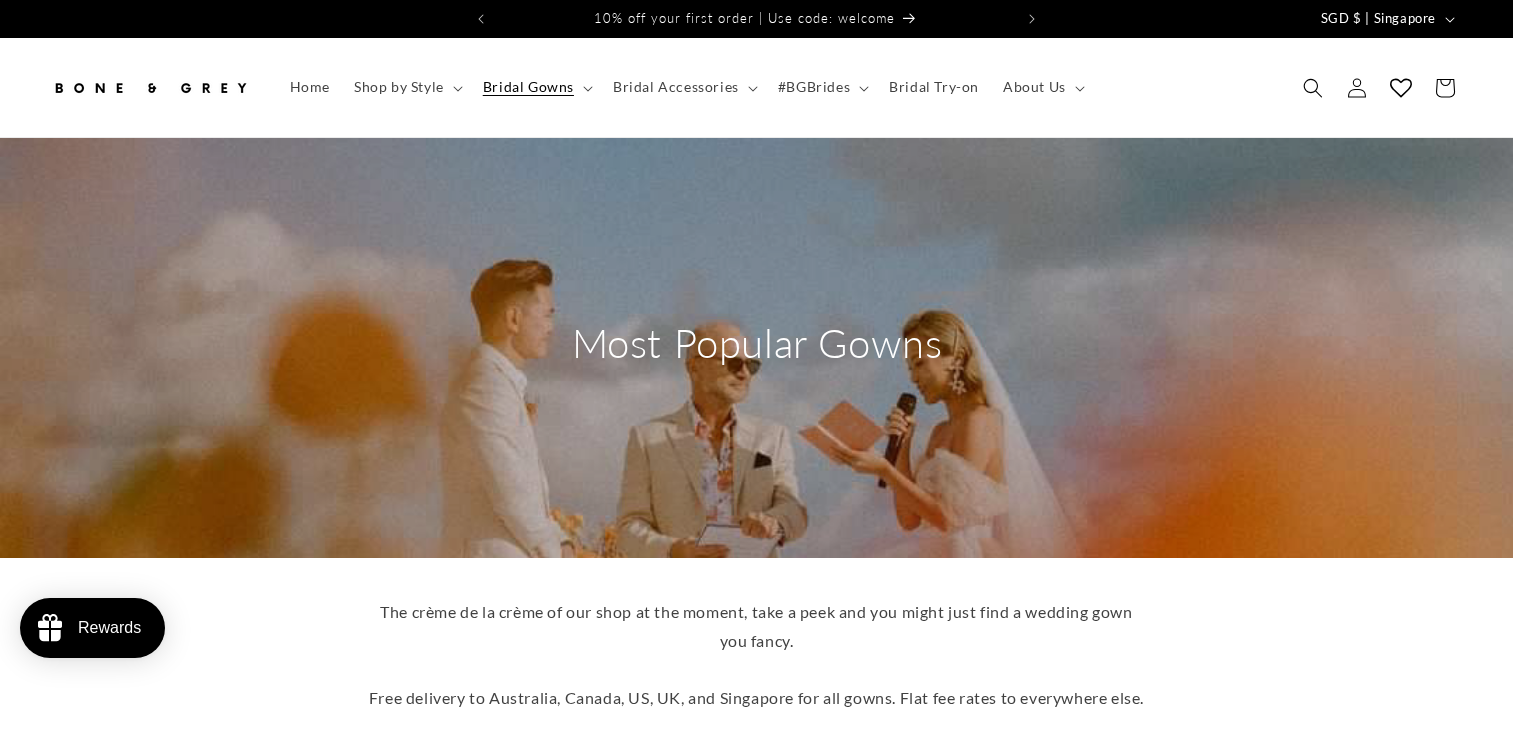 scroll, scrollTop: 0, scrollLeft: 0, axis: both 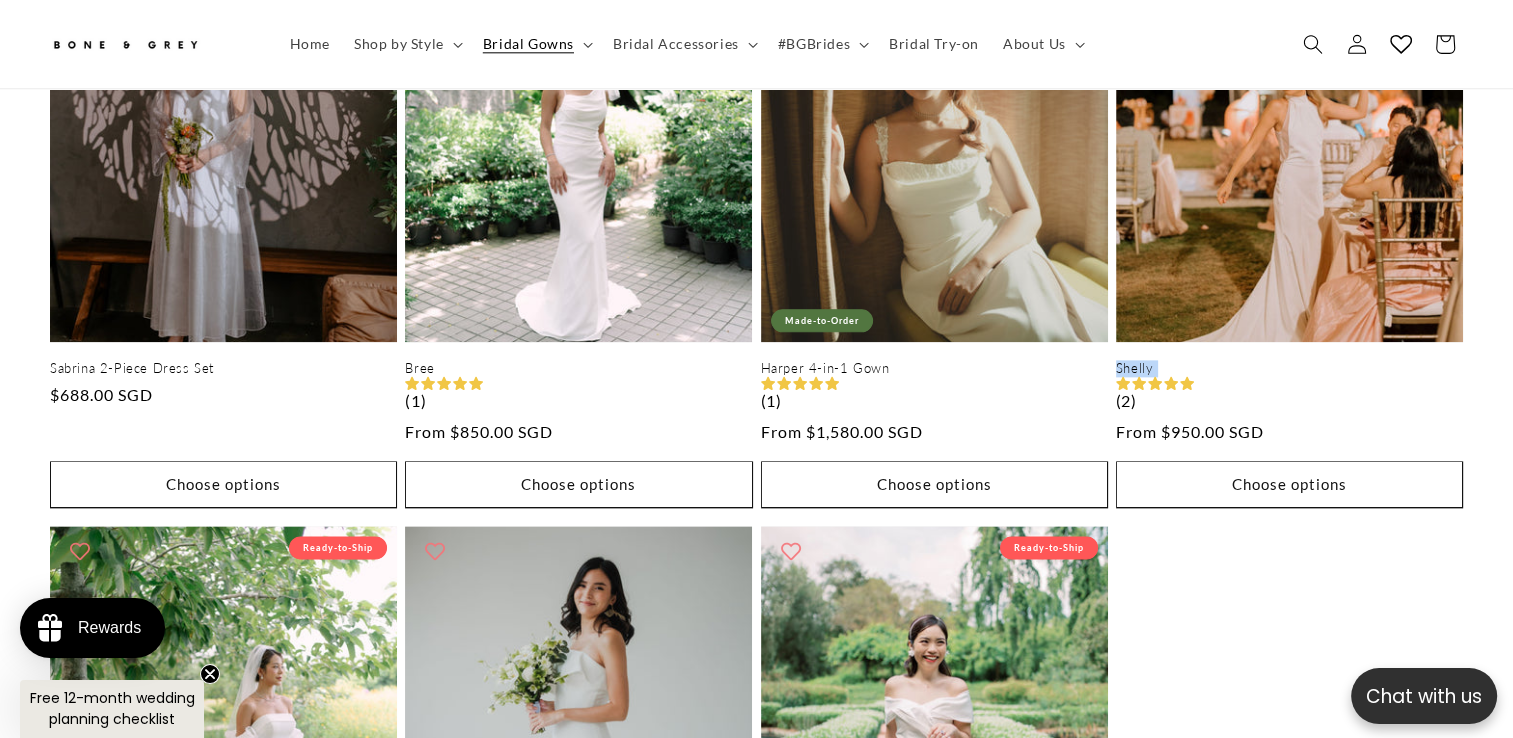 drag, startPoint x: 1511, startPoint y: 407, endPoint x: 1527, endPoint y: 330, distance: 78.64477 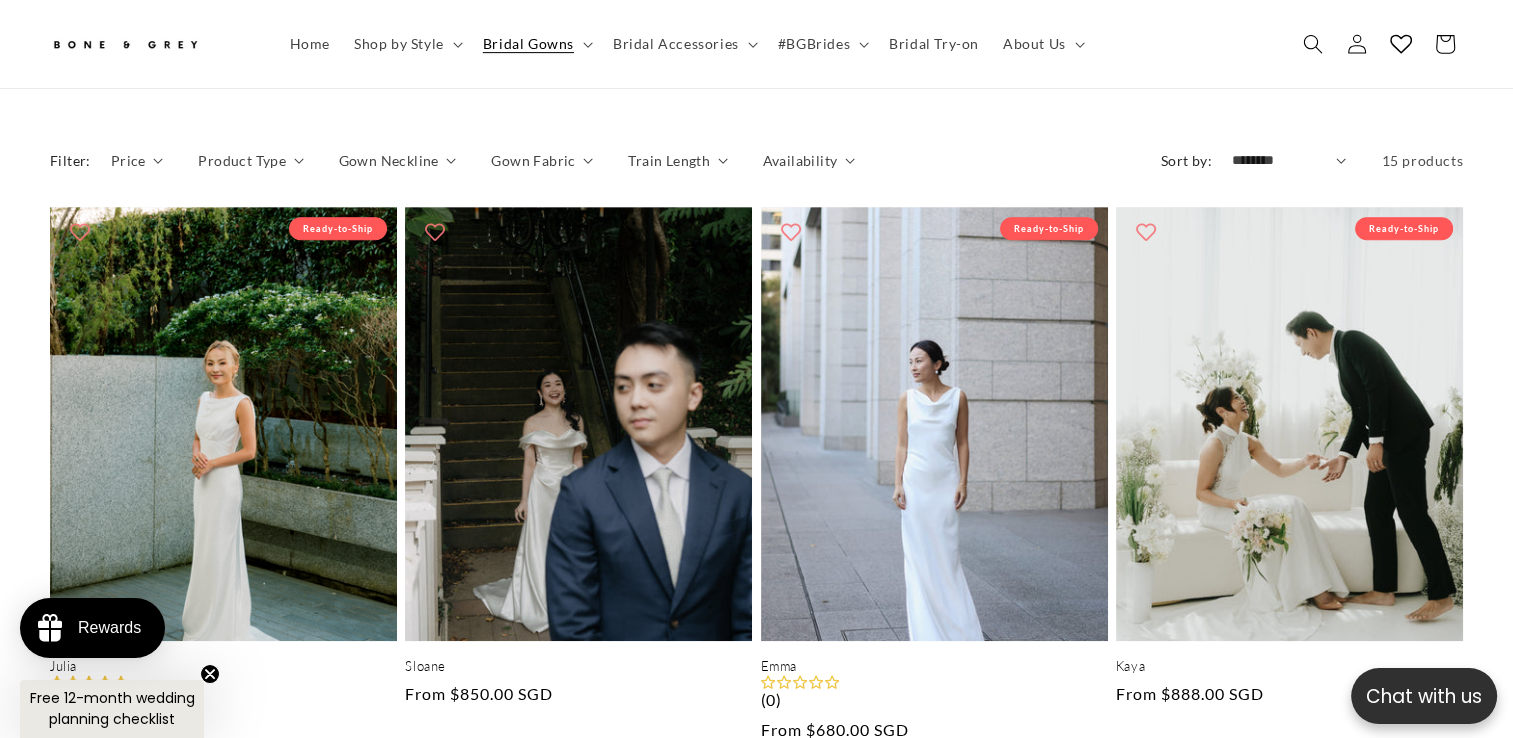 scroll, scrollTop: 885, scrollLeft: 0, axis: vertical 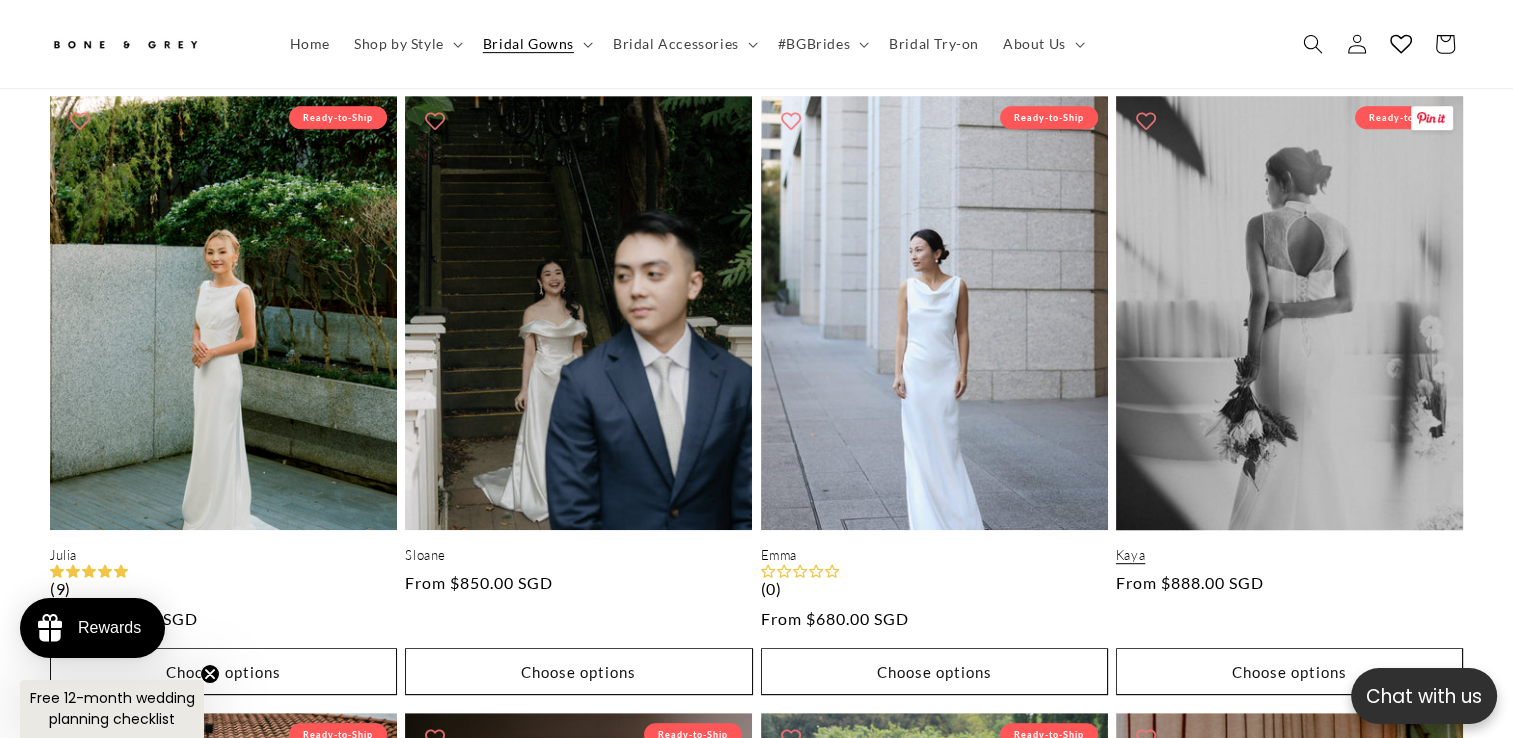 click on "Kaya" at bounding box center (1289, 555) 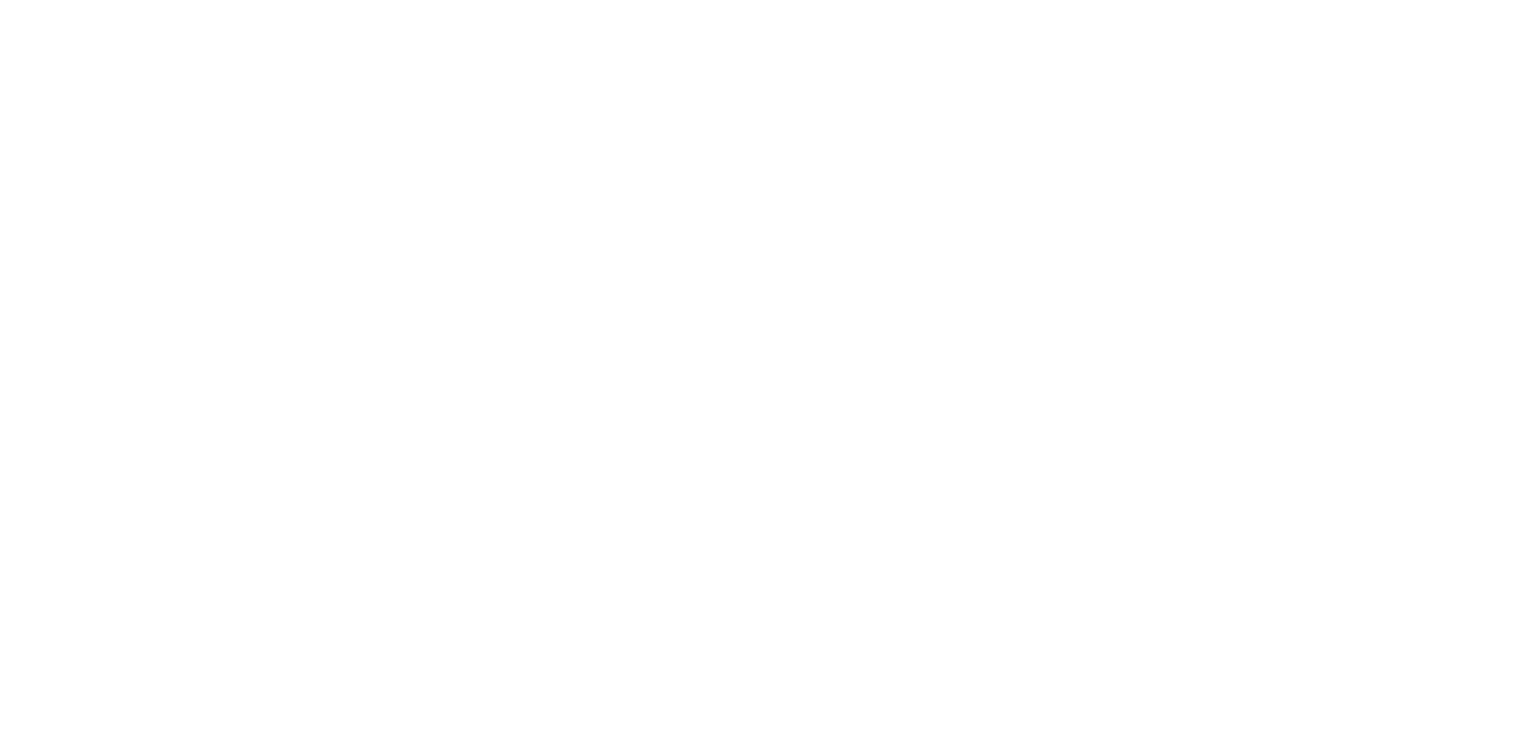 scroll, scrollTop: 0, scrollLeft: 0, axis: both 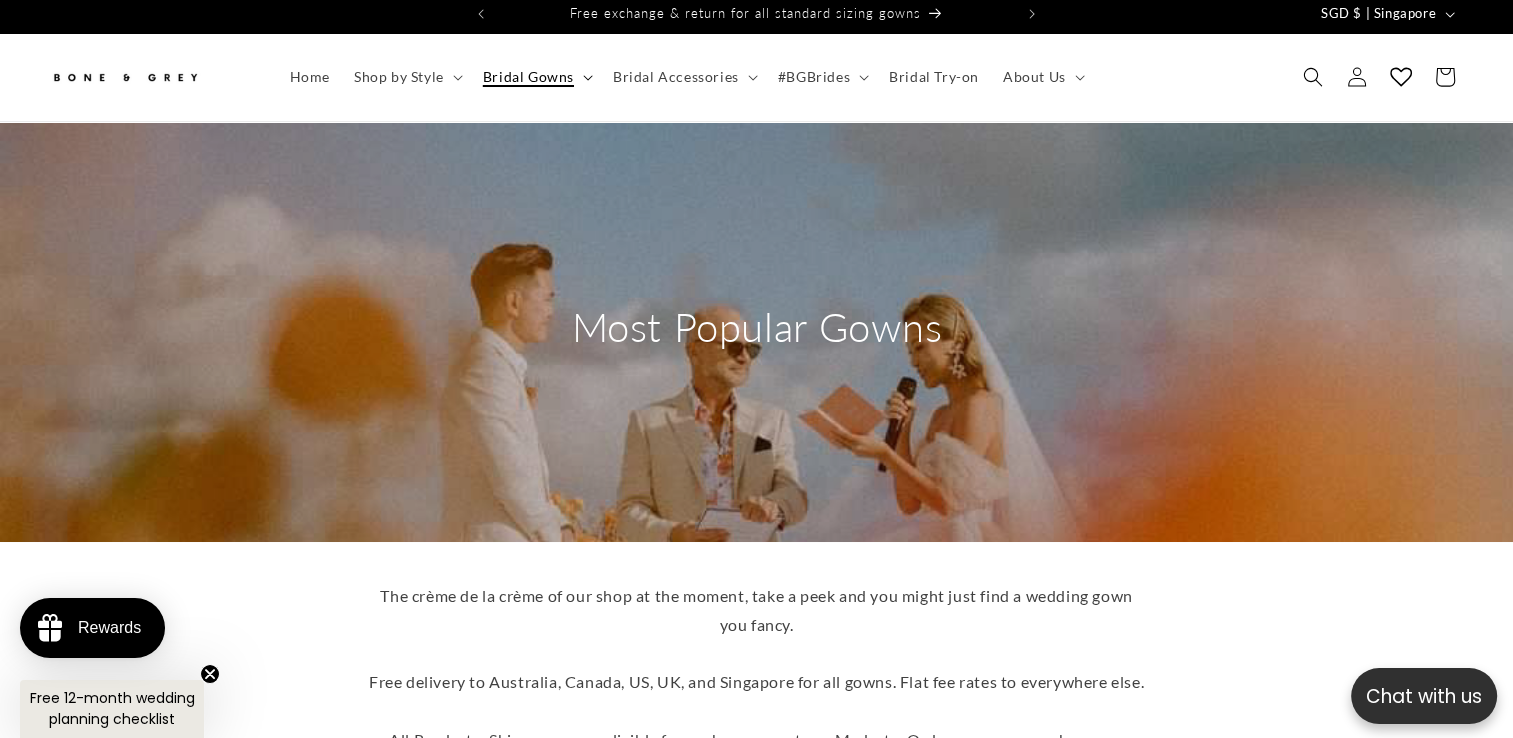 click on "Bridal Gowns" at bounding box center [528, 77] 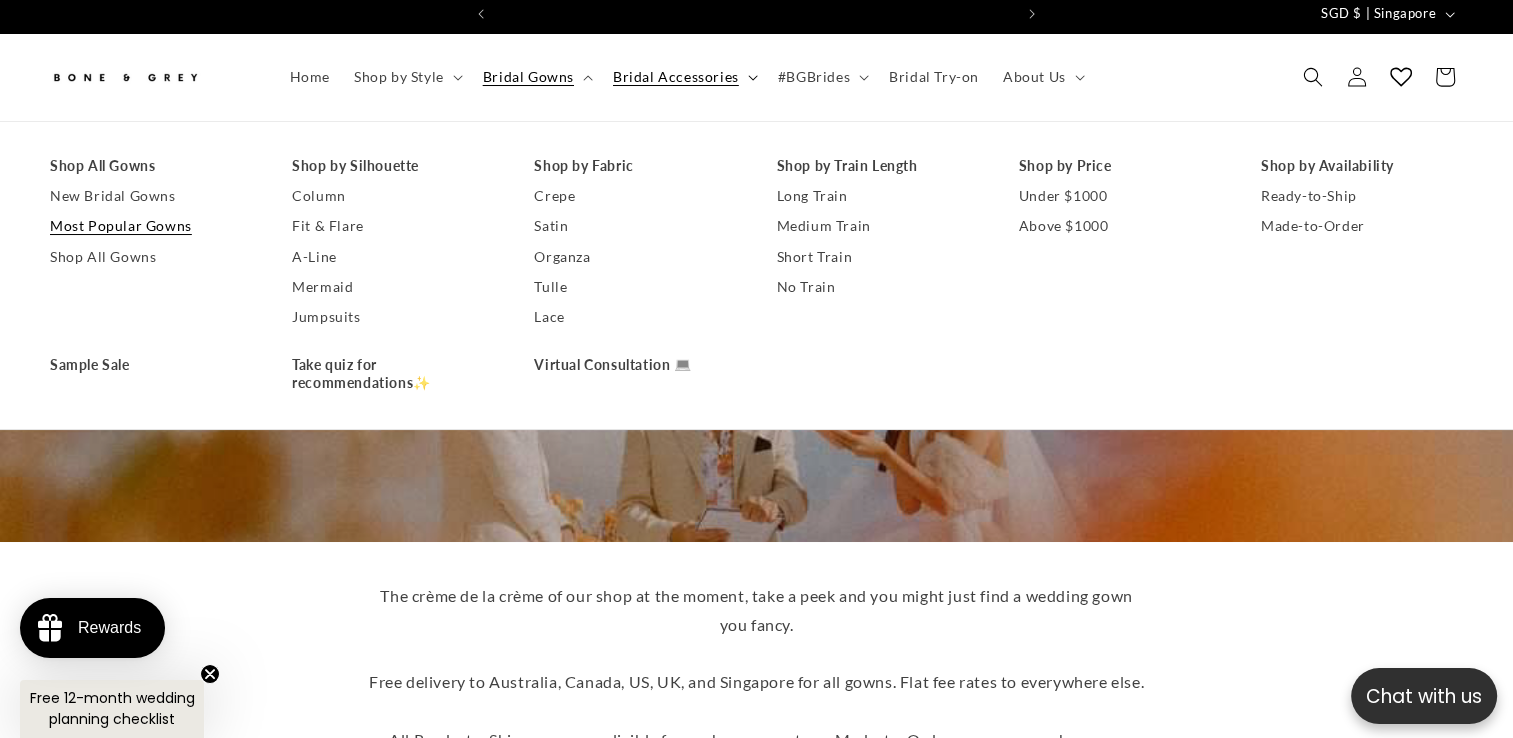 scroll, scrollTop: 0, scrollLeft: 1030, axis: horizontal 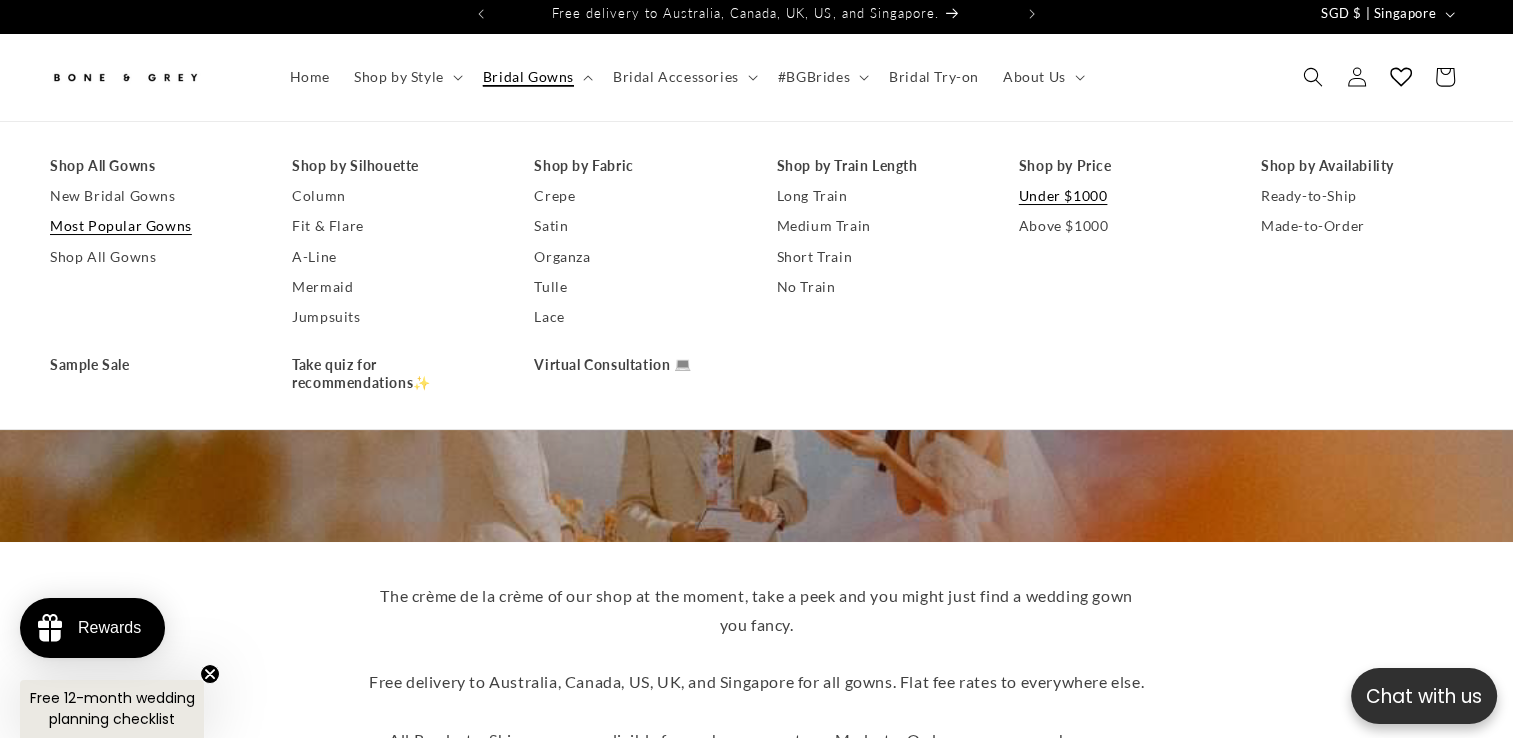 click on "Under $1000" at bounding box center [1120, 196] 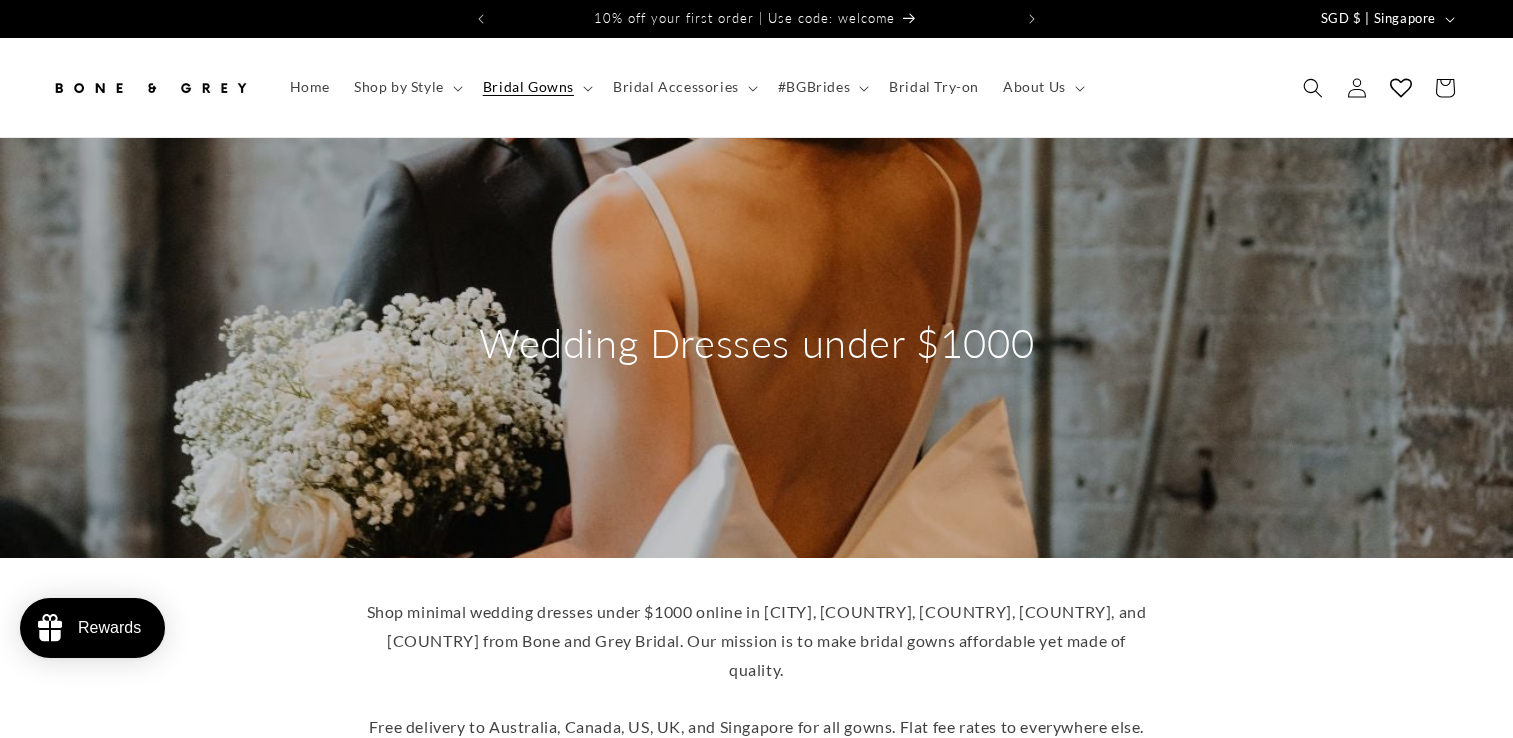scroll, scrollTop: 0, scrollLeft: 0, axis: both 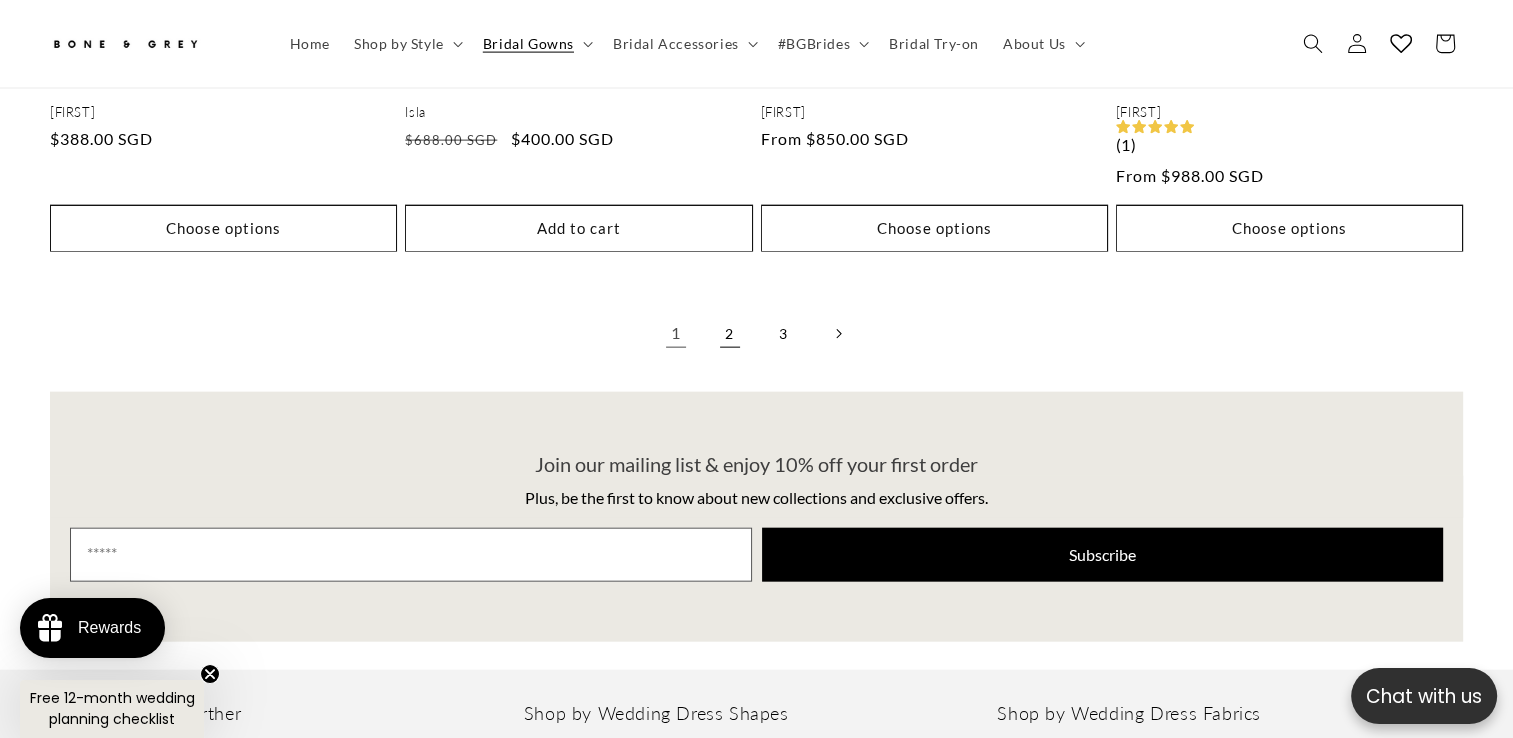 click on "2" at bounding box center (730, 334) 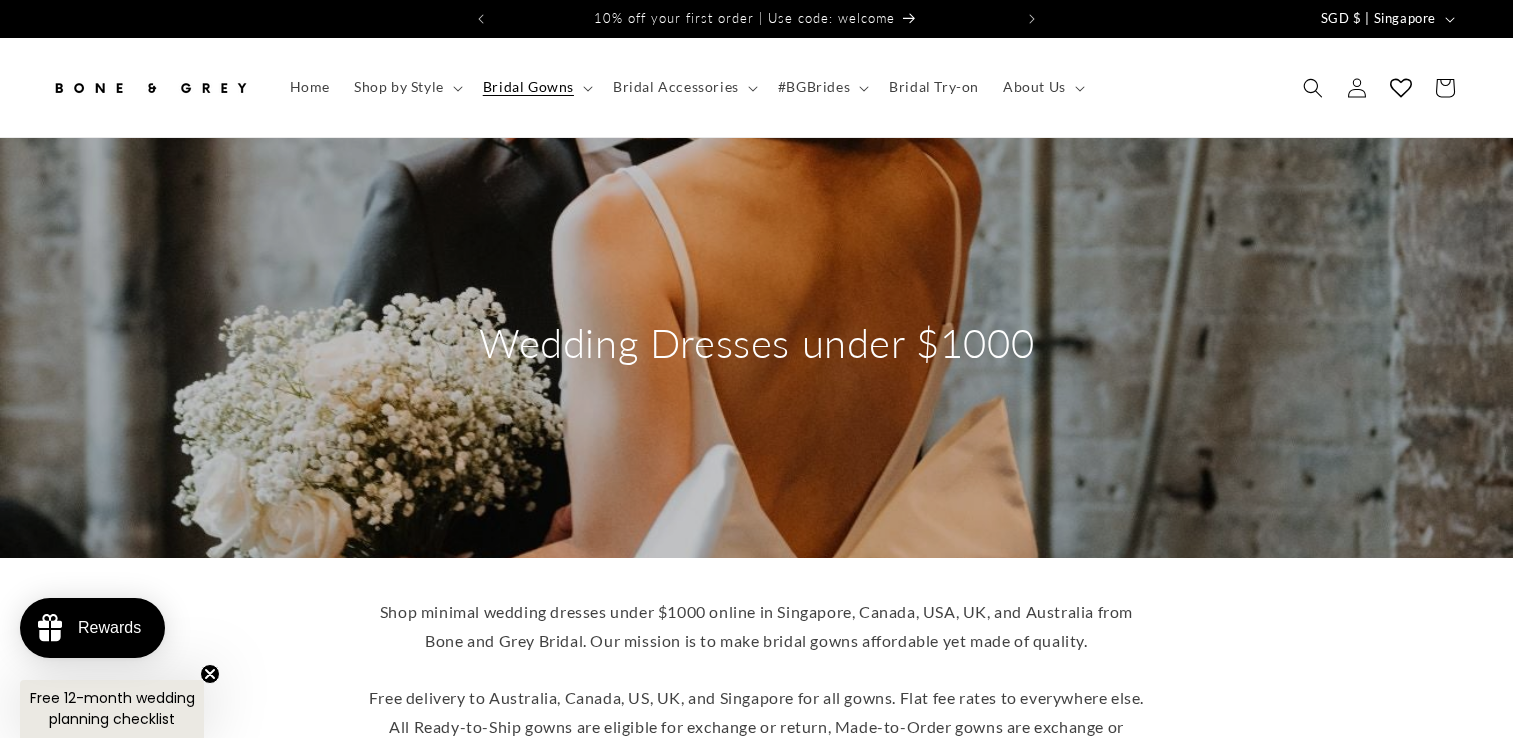 scroll, scrollTop: 0, scrollLeft: 0, axis: both 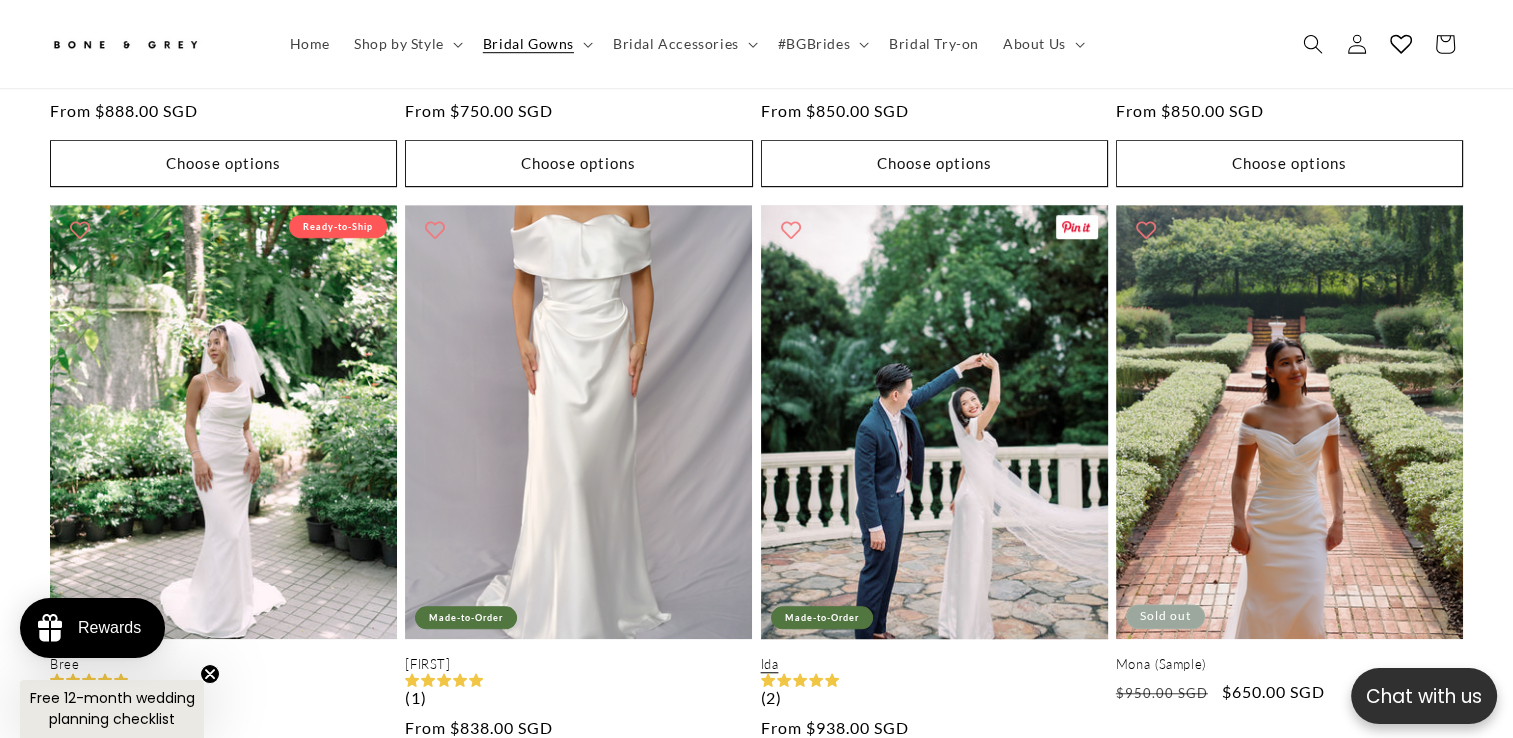 click on "Ida" at bounding box center (934, 664) 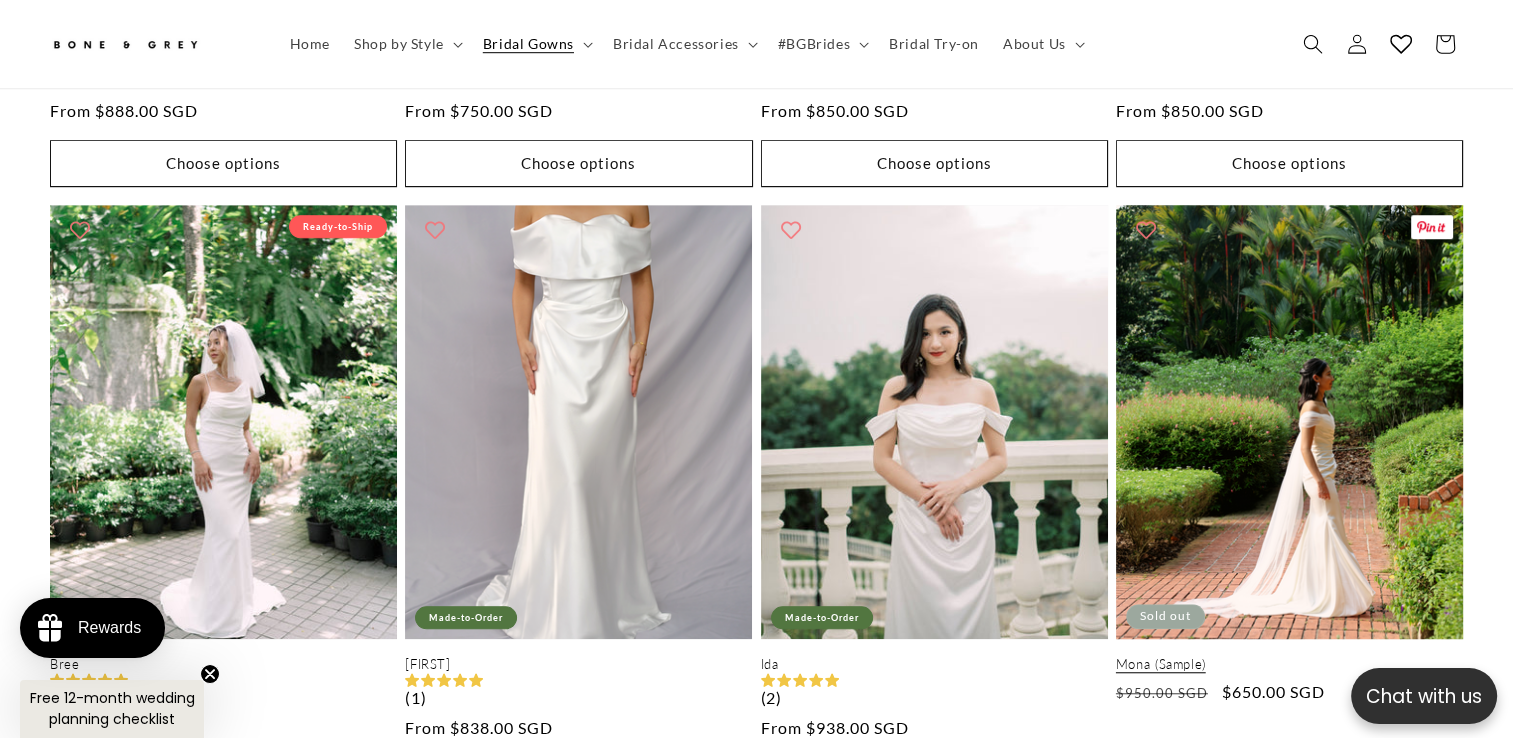 scroll, scrollTop: 0, scrollLeft: 0, axis: both 